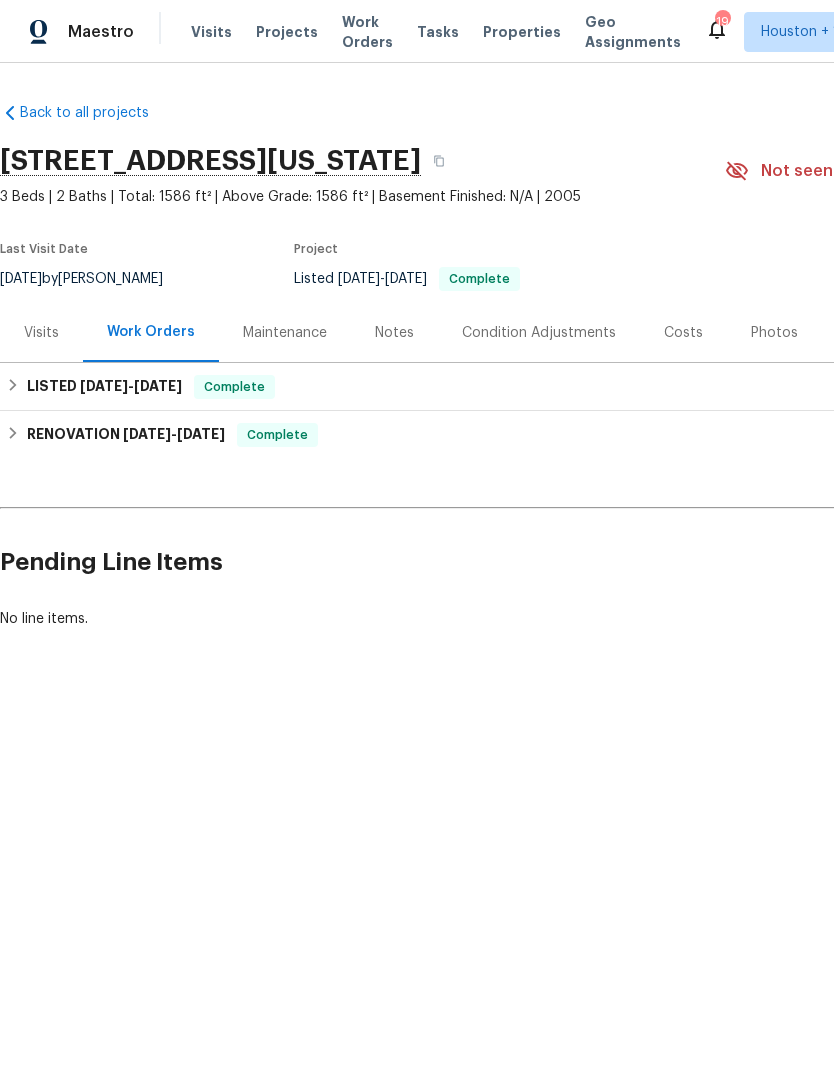 scroll, scrollTop: 0, scrollLeft: 0, axis: both 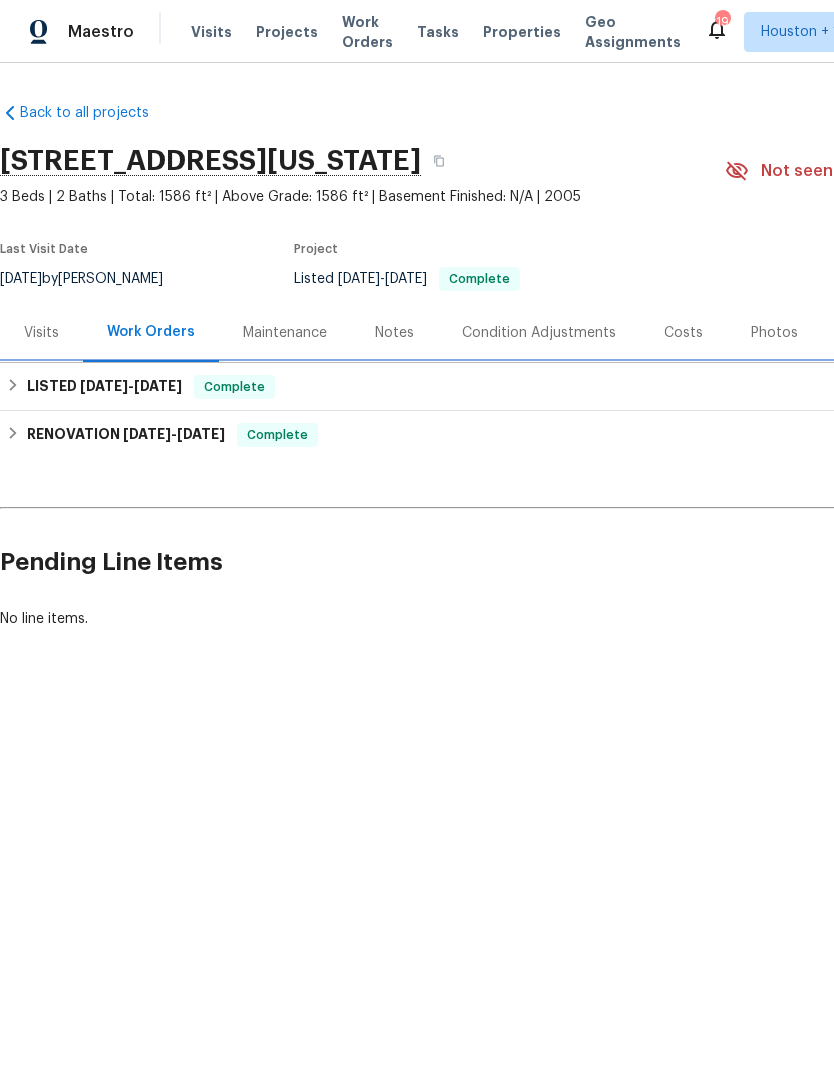 click on "LISTED   7/19/25  -  7/21/25" at bounding box center (104, 387) 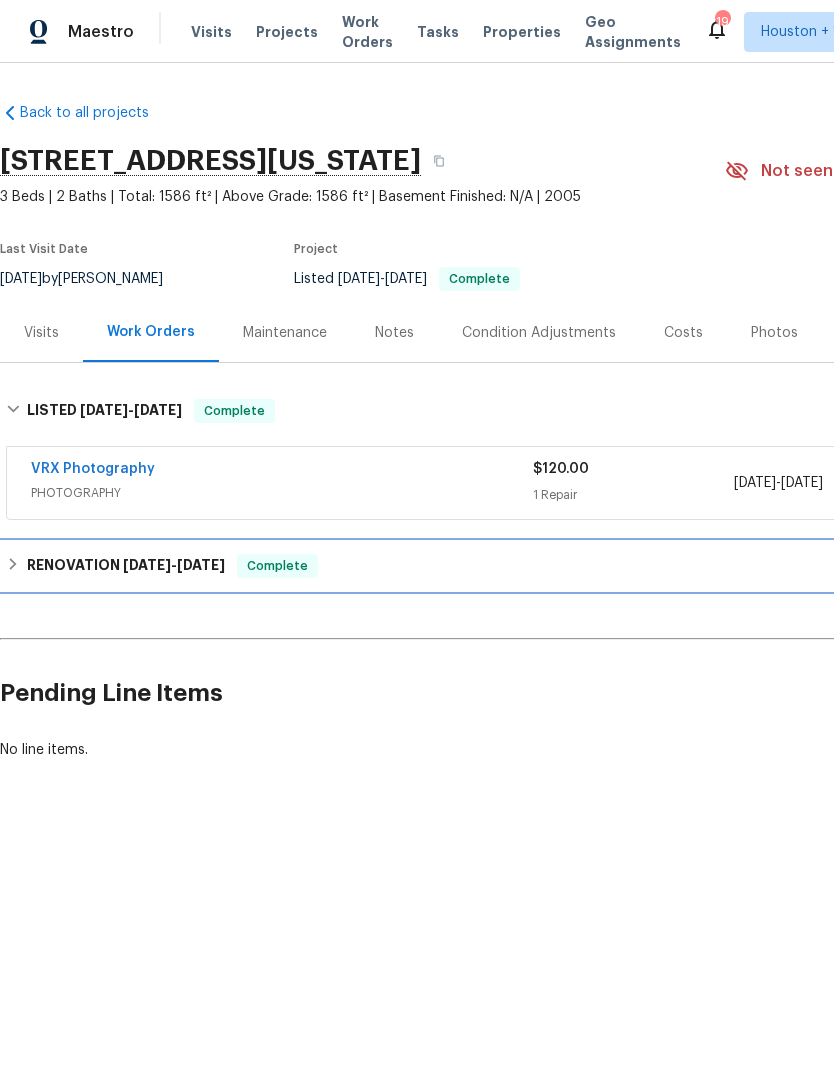 click on "RENOVATION   7/3/25  -  7/10/25" at bounding box center (126, 566) 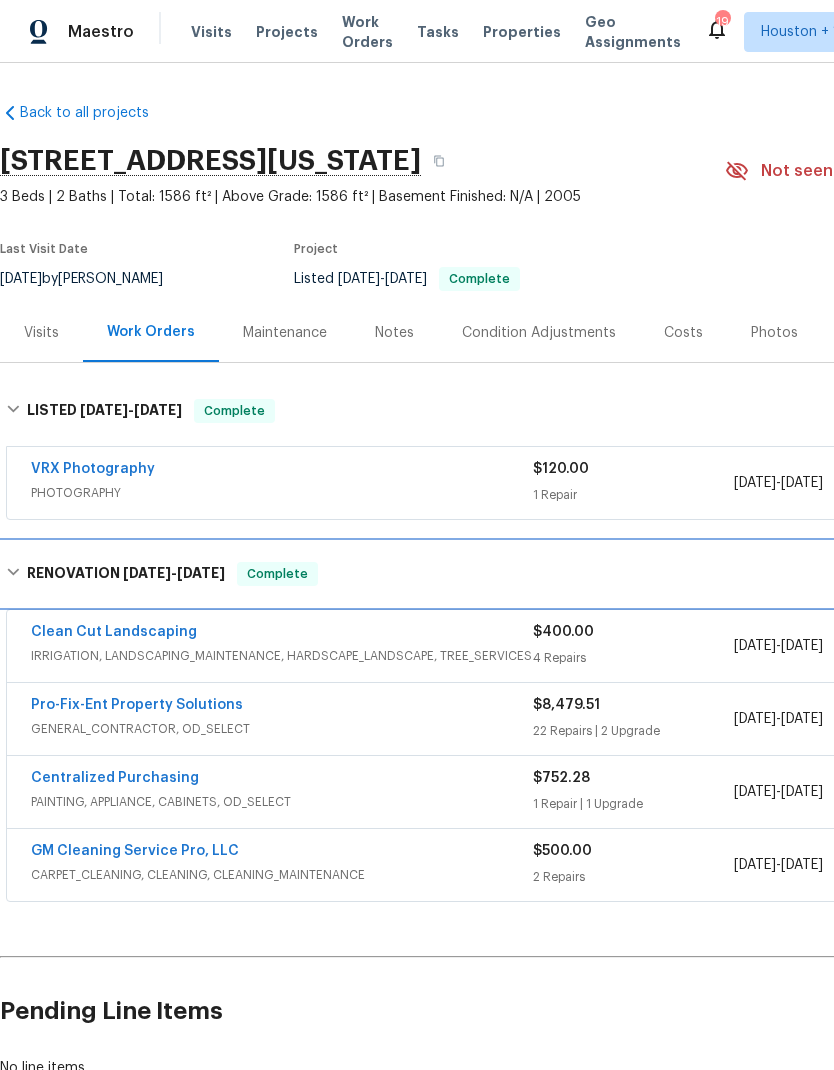 scroll, scrollTop: 0, scrollLeft: 0, axis: both 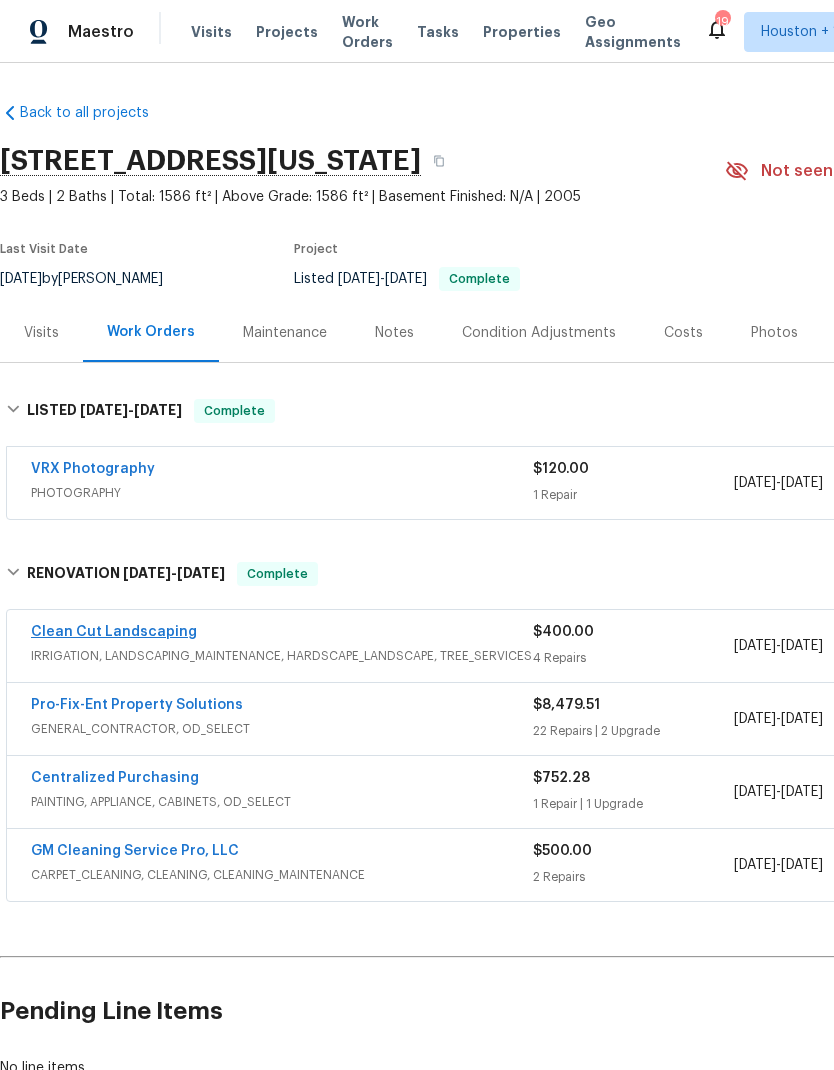 click on "Clean Cut Landscaping" at bounding box center (114, 632) 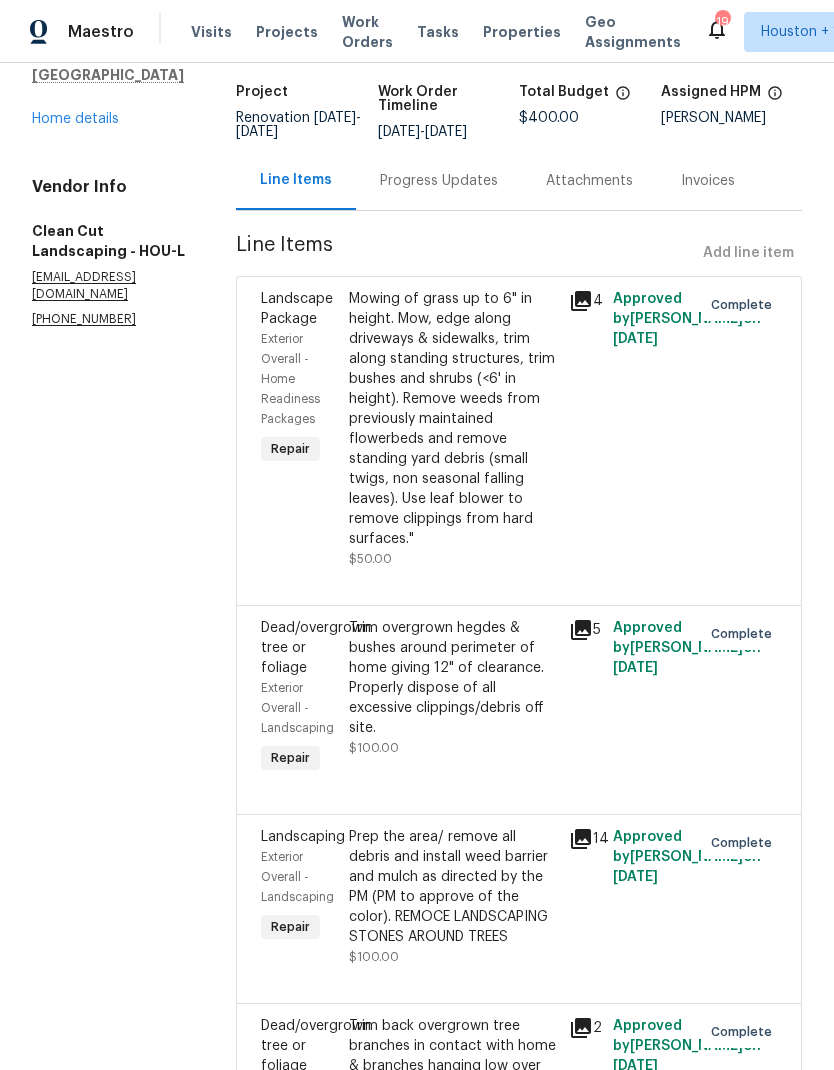 scroll, scrollTop: -43, scrollLeft: 0, axis: vertical 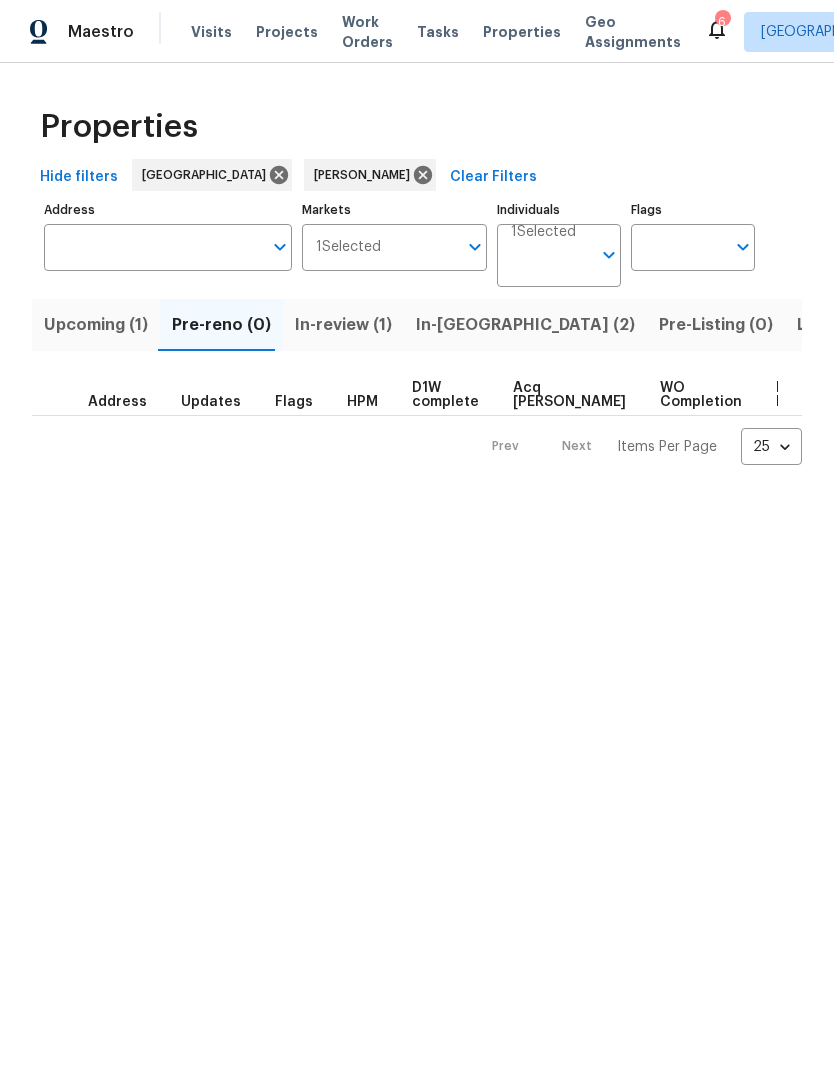 click on "In-[GEOGRAPHIC_DATA] (2)" at bounding box center (525, 325) 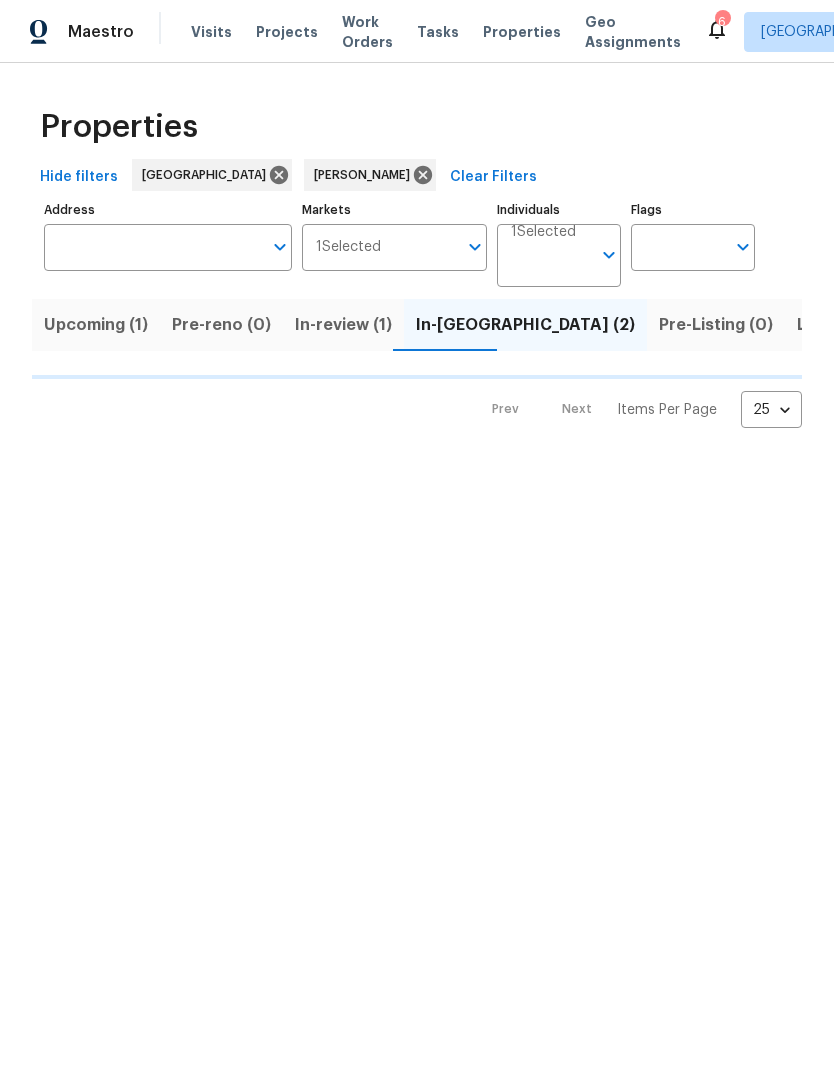click on "Properties" at bounding box center (417, 127) 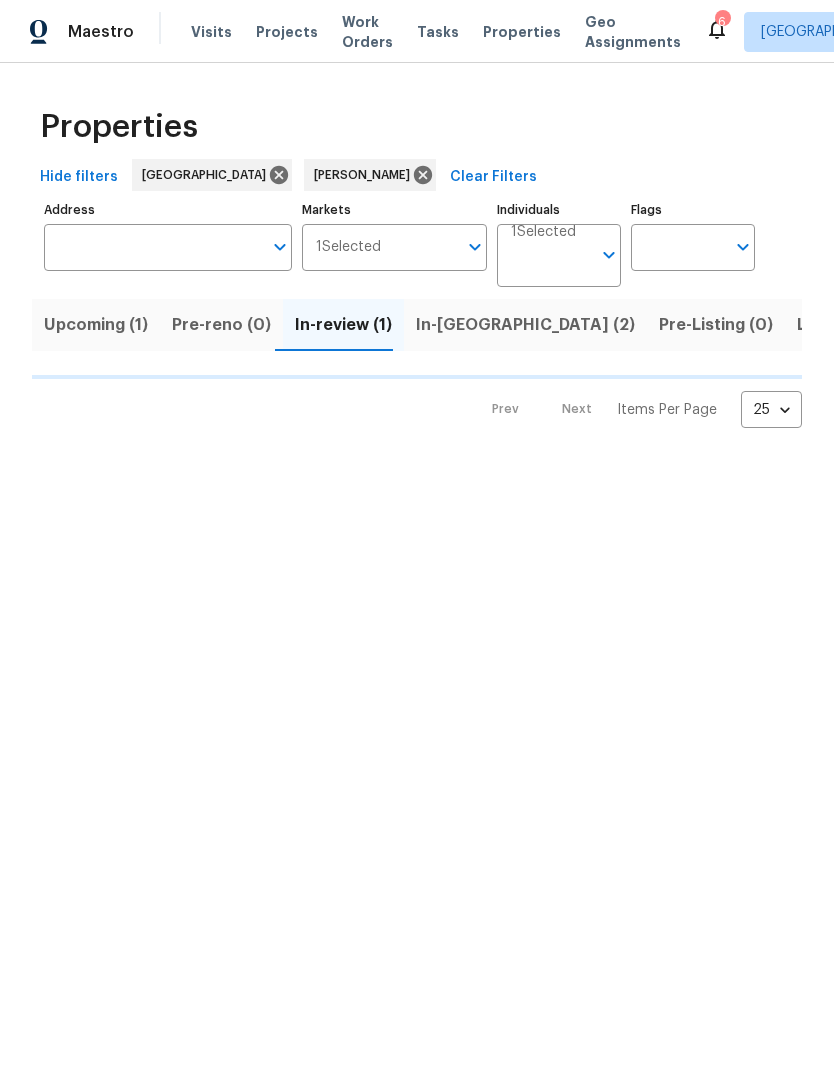 click on "In-reno (2)" at bounding box center [525, 325] 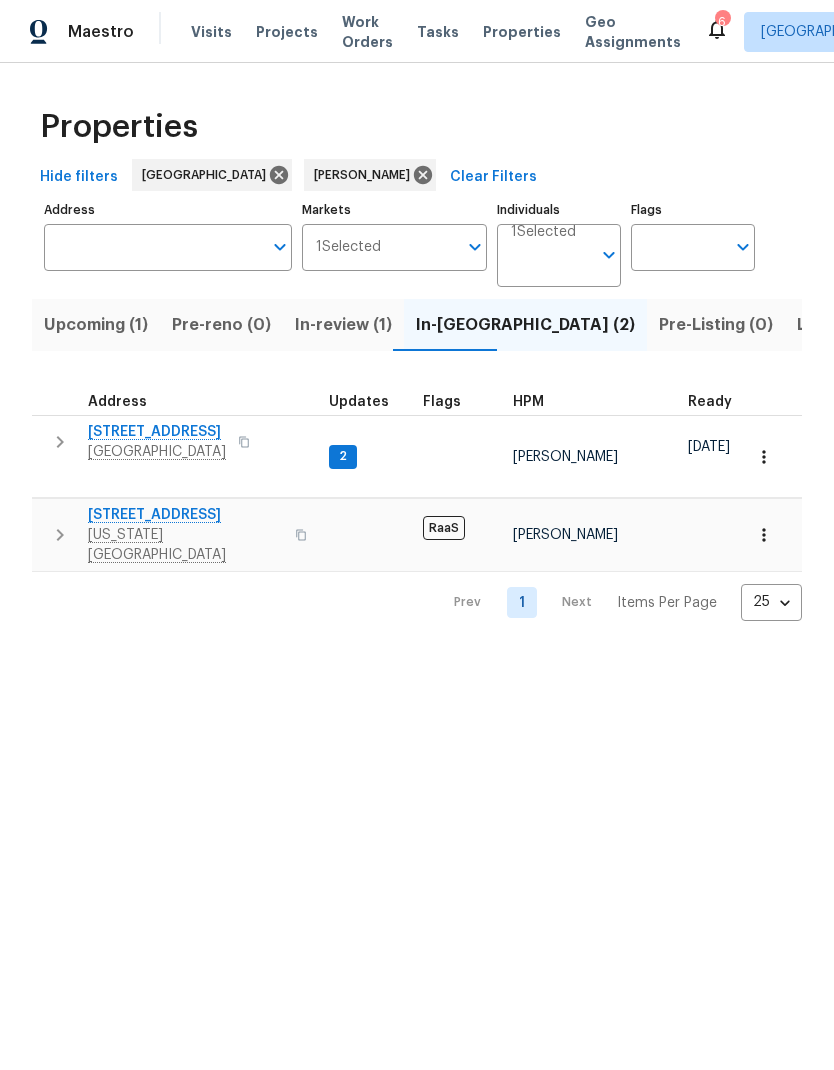 click on "Maestro Visits Projects Work Orders Tasks Properties Geo Assignments 6 Houston Navid Ranjbar Properties Hide filters Houston Navid Ranjbar Clear Filters Address Address Markets 1  Selected Markets Individuals 1  Selected Individuals Flags Flags Upcoming (1) Pre-reno (0) In-review (1) In-reno (2) Pre-Listing (0) Listed (19) Resale (4) Done (270) Unknown (0) Address Updates Flags HPM Ready Start Target Finish Overall WO Completion Reno Progress Last Seen Work Complete Setup Complete QC Complete 6214 Clayridge Dr Houston, TX 77053 2 Navid Ranjbar 07/21/25 07/21/25 08/21/25 08/21/25 1 WIP 1 Sent 4 Accepted 0 %   0 / 33 No ∞  ago 16742 Quail Run Dr Missouri City, TX 77489 RaaS Navid Ranjbar 1 QC 1 Draft 50 %   1 / 2 No ∞  ago Prev 1 Next Items Per Page 25 25 ​" at bounding box center [417, 326] 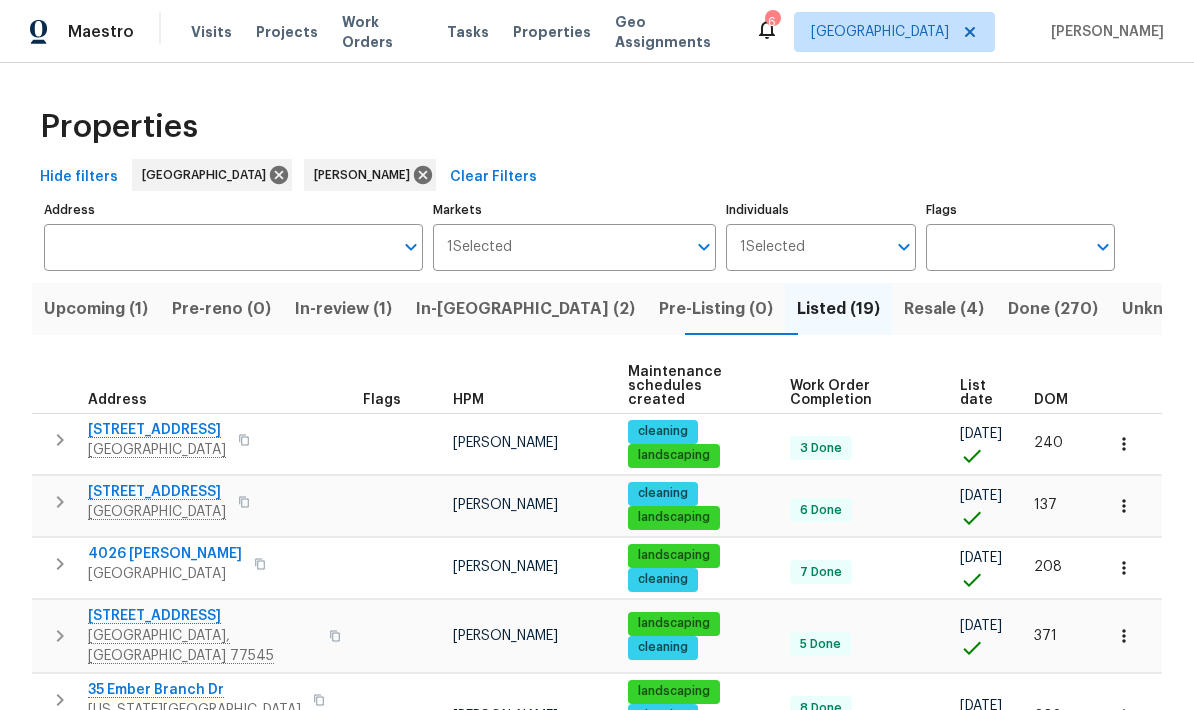 click on "List date" at bounding box center (980, 393) 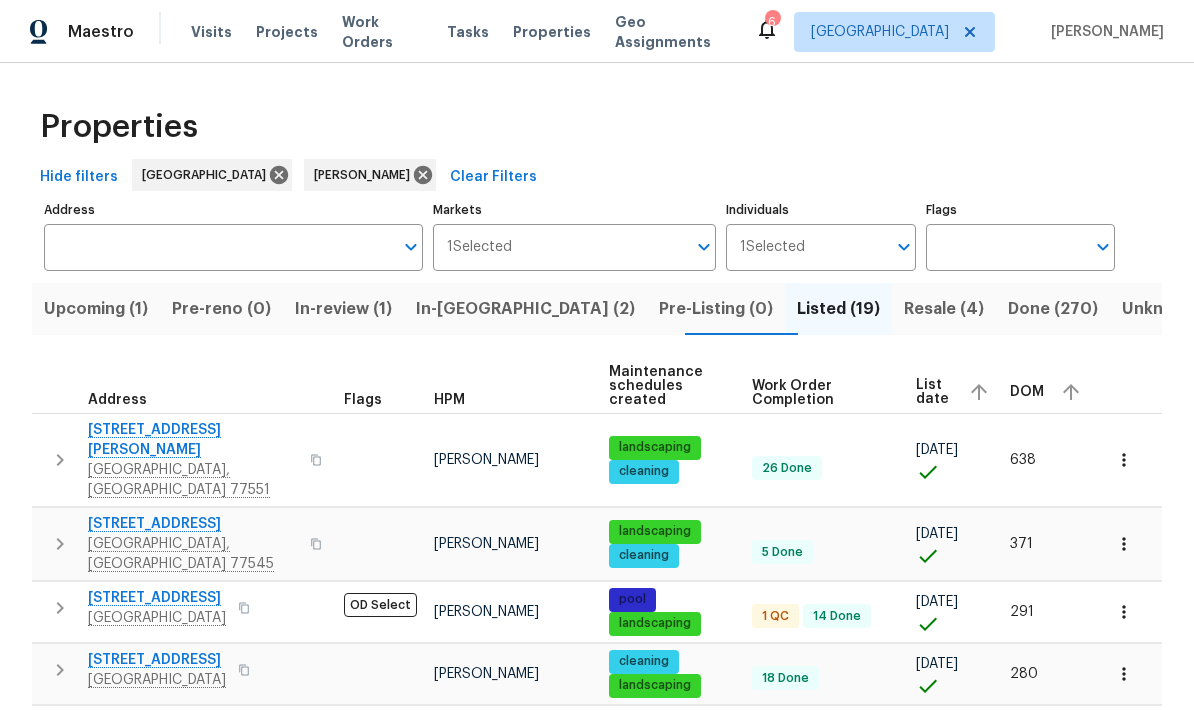 click on "List date" at bounding box center [934, 392] 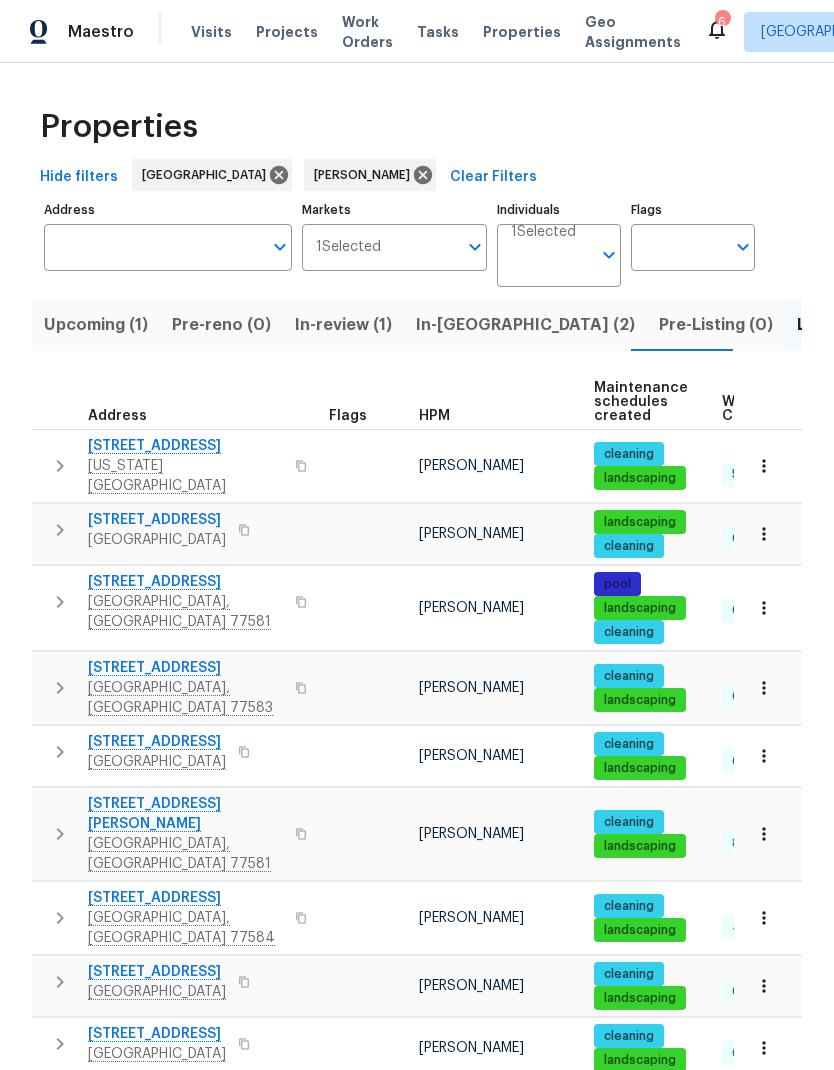 click on "In-reno (2)" at bounding box center (525, 325) 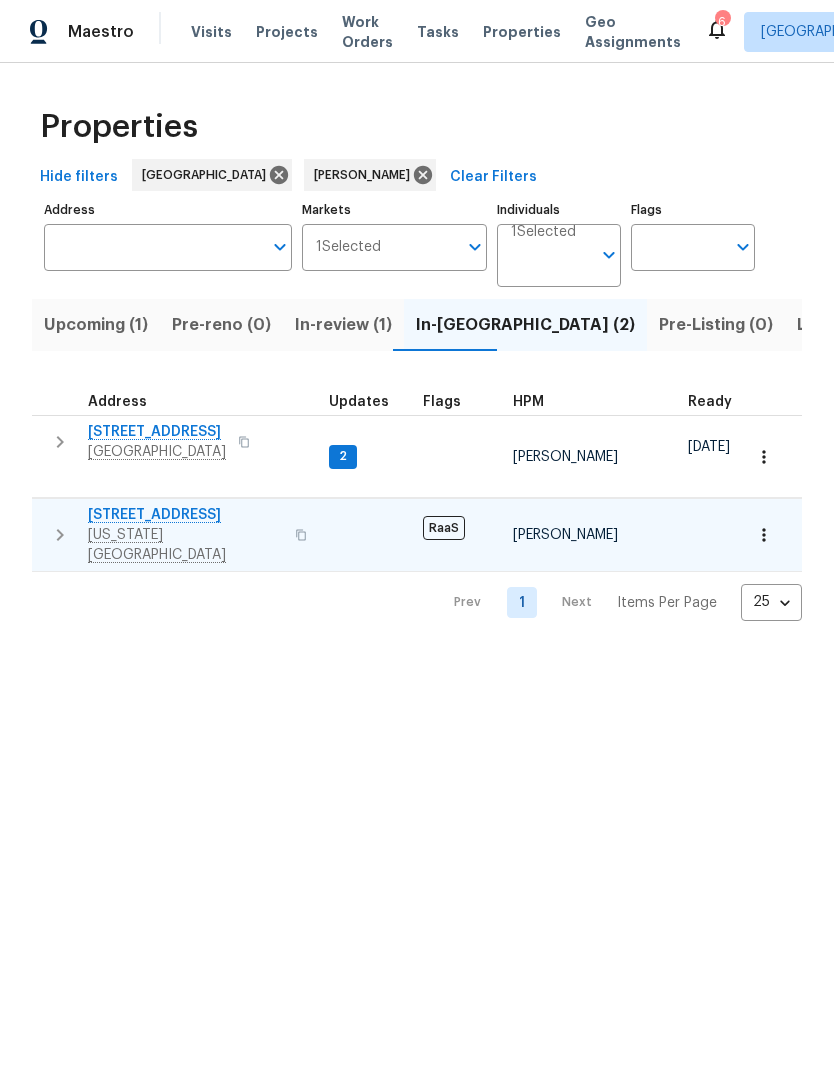 click on "16742 Quail Run Dr" at bounding box center (185, 515) 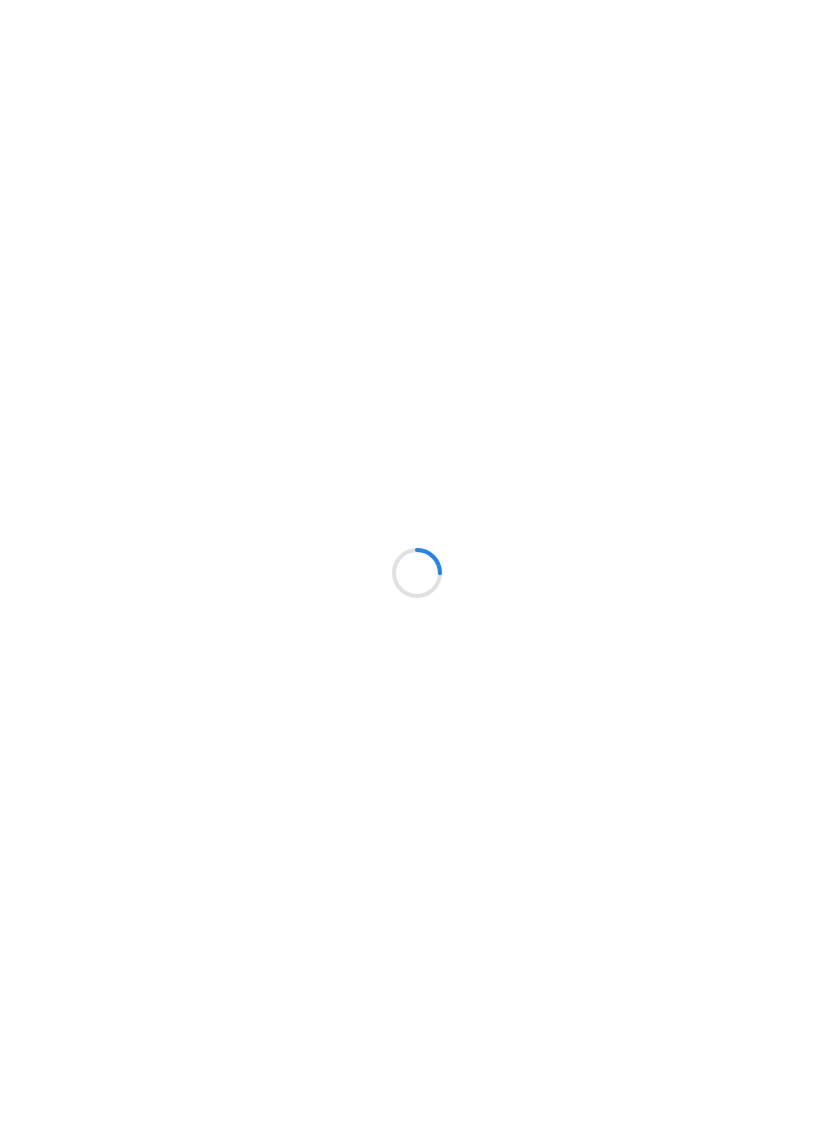 scroll, scrollTop: 0, scrollLeft: 0, axis: both 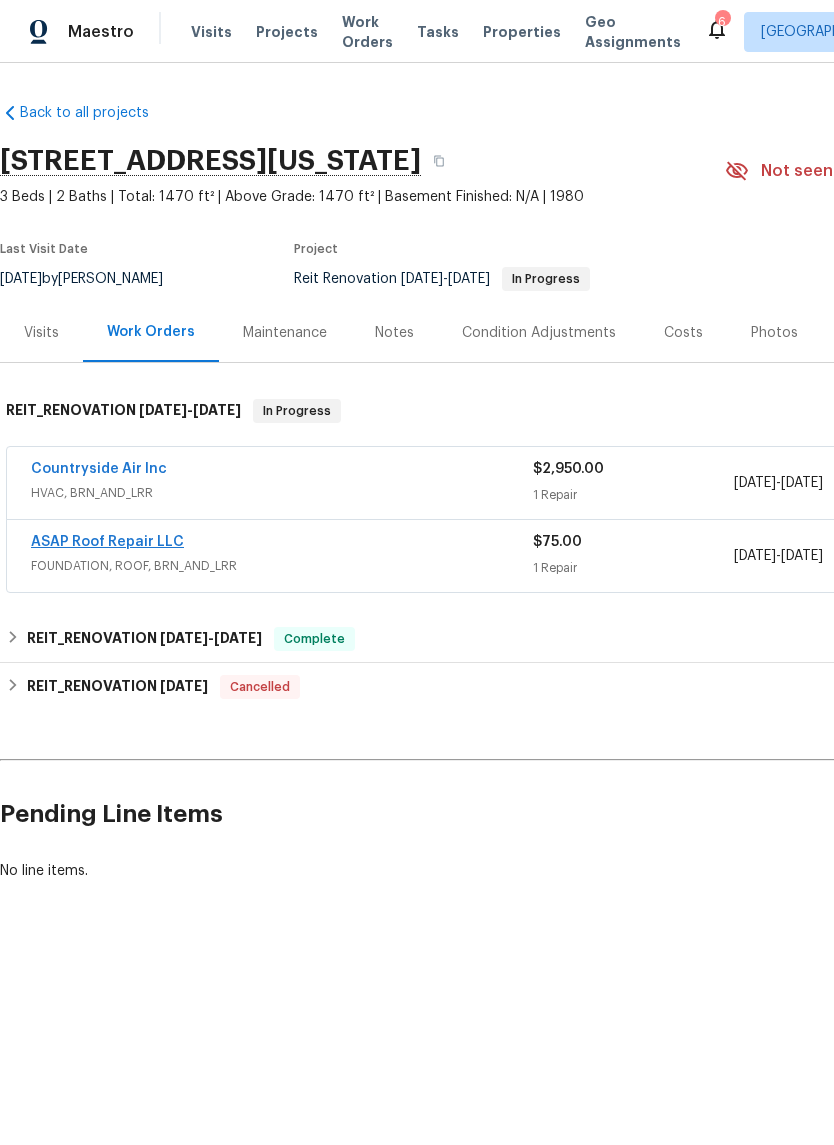 click on "ASAP Roof Repair LLC" at bounding box center [107, 542] 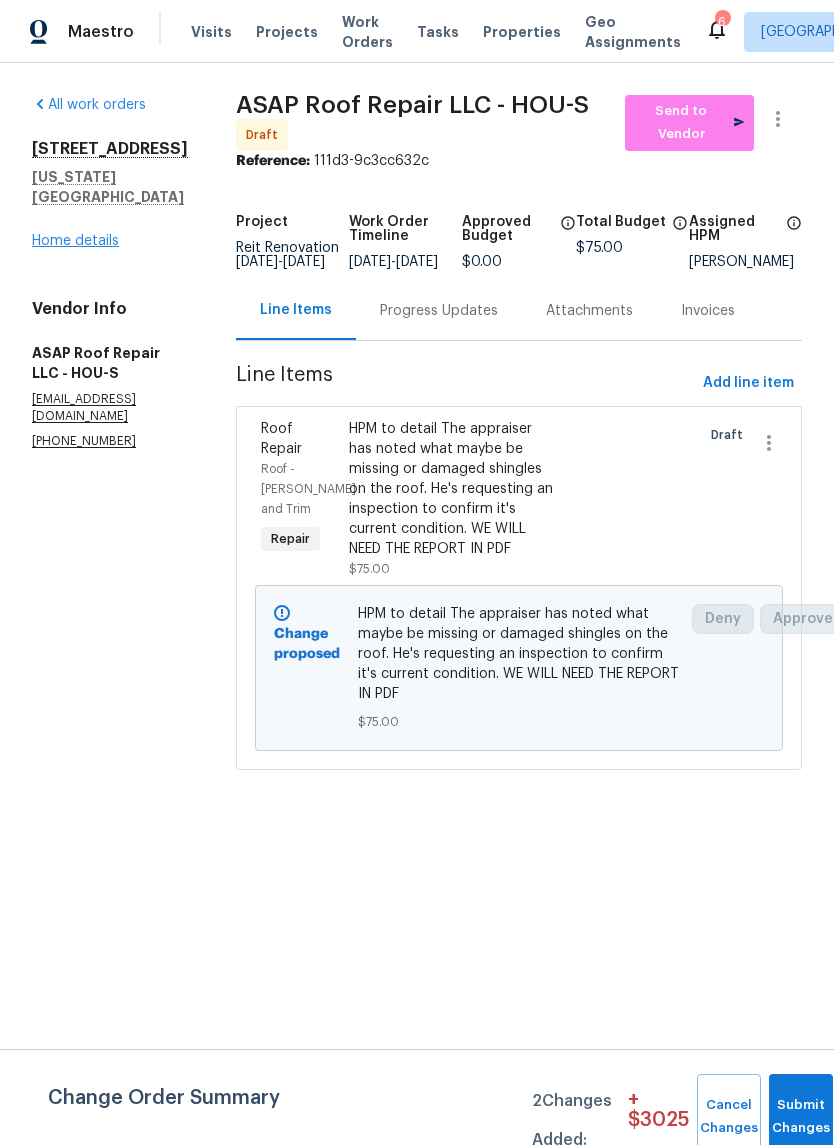 click on "Home details" at bounding box center [75, 241] 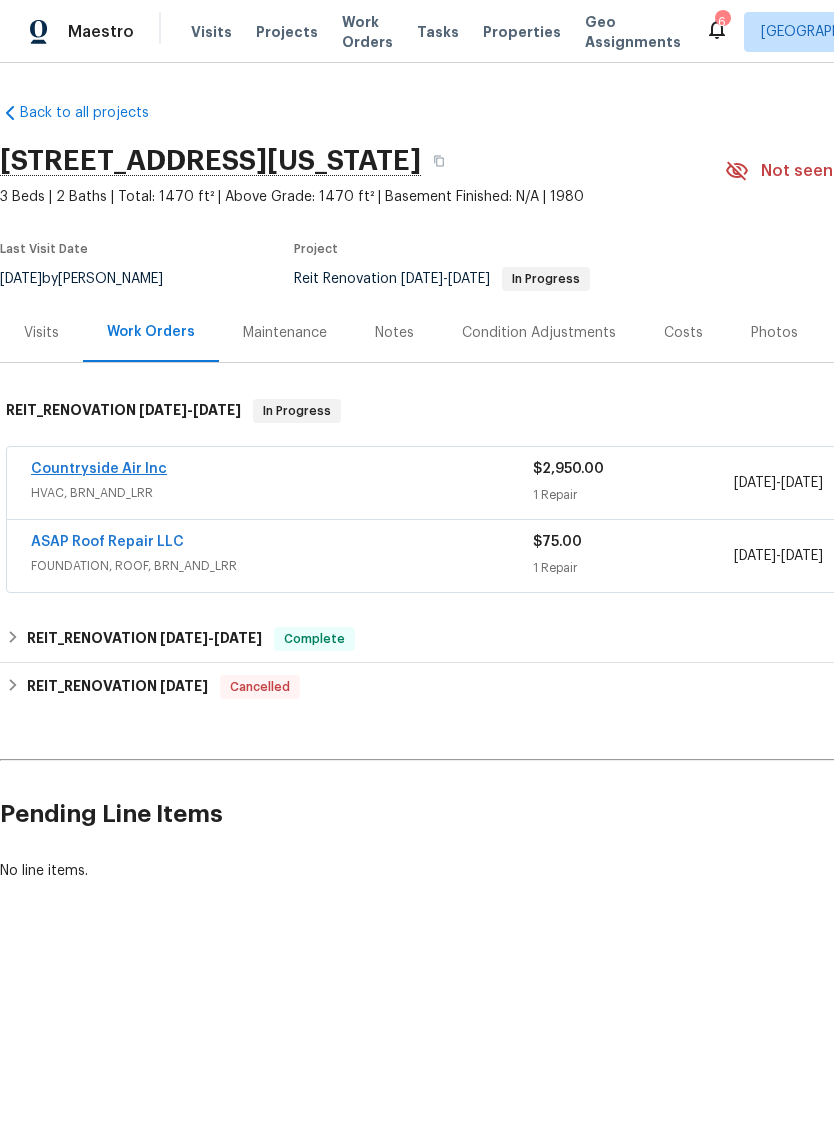 click on "Countryside Air Inc" at bounding box center [99, 469] 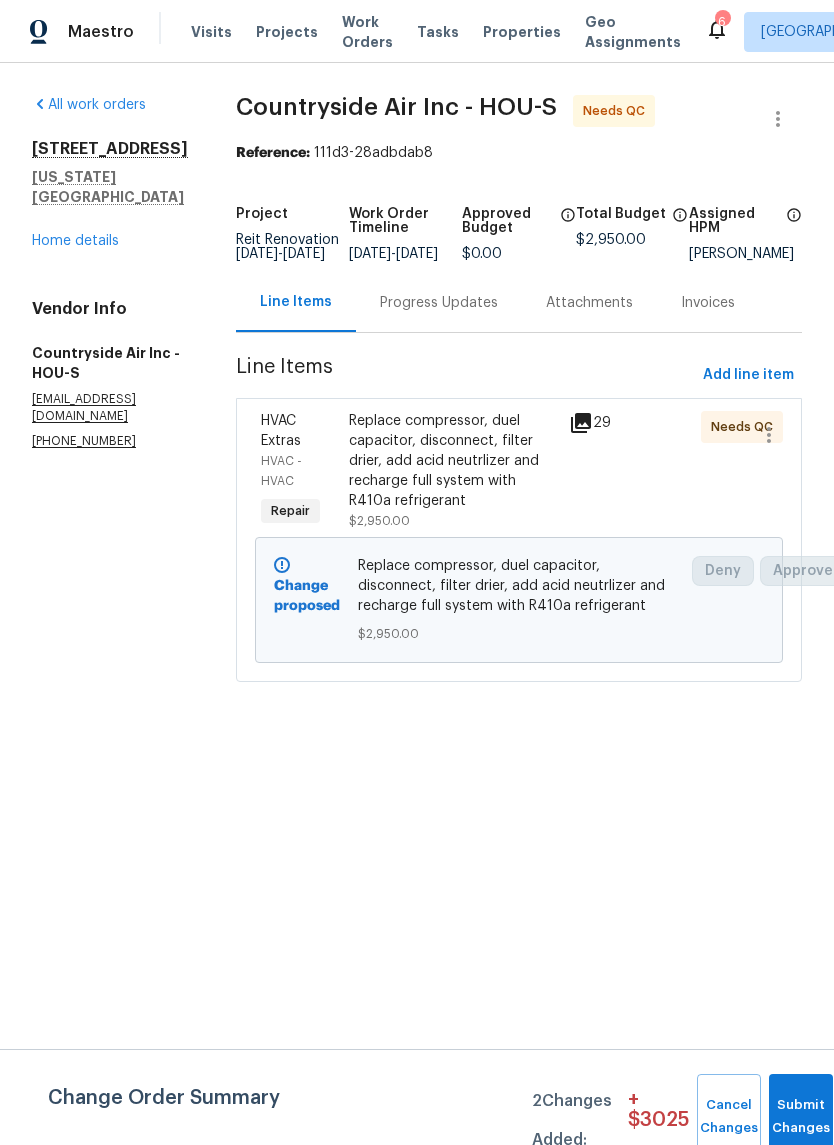 click on "Replace compressor, duel capacitor, disconnect, filter drier, add acid neutrlizer and recharge full system with R410a refrigerant" at bounding box center (453, 461) 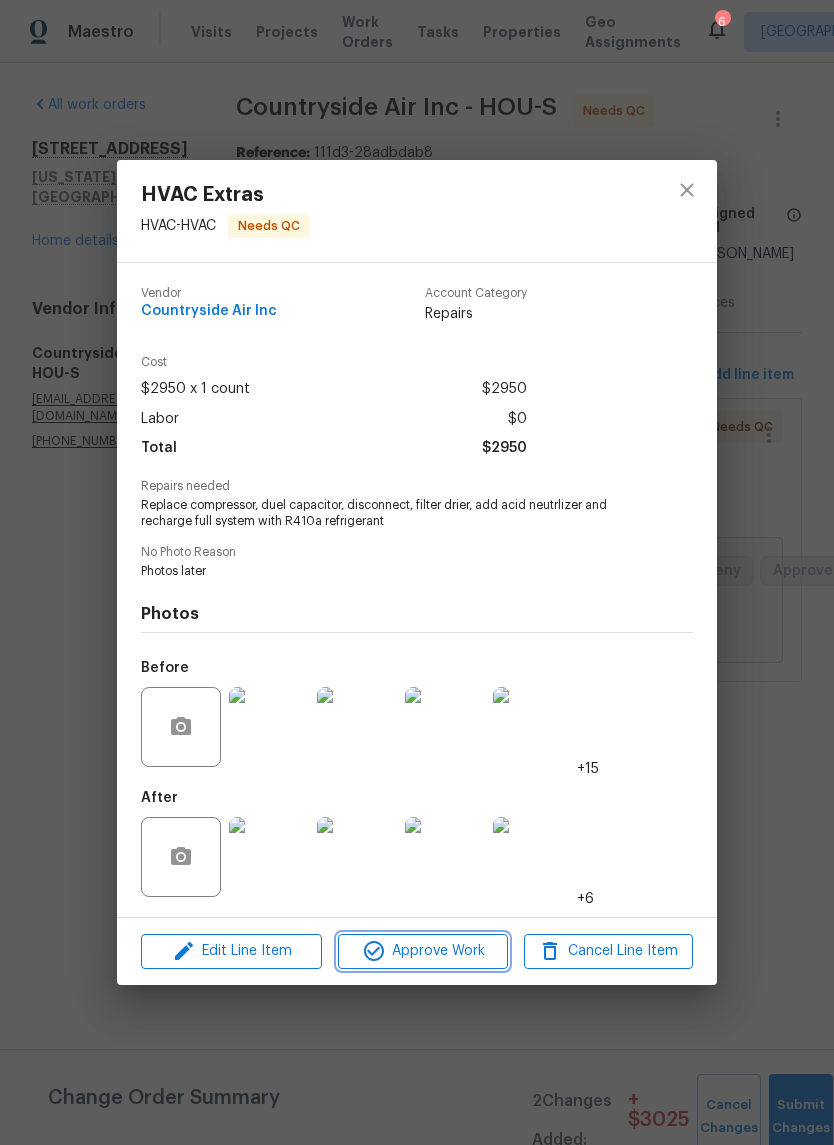 click on "Approve Work" at bounding box center (422, 951) 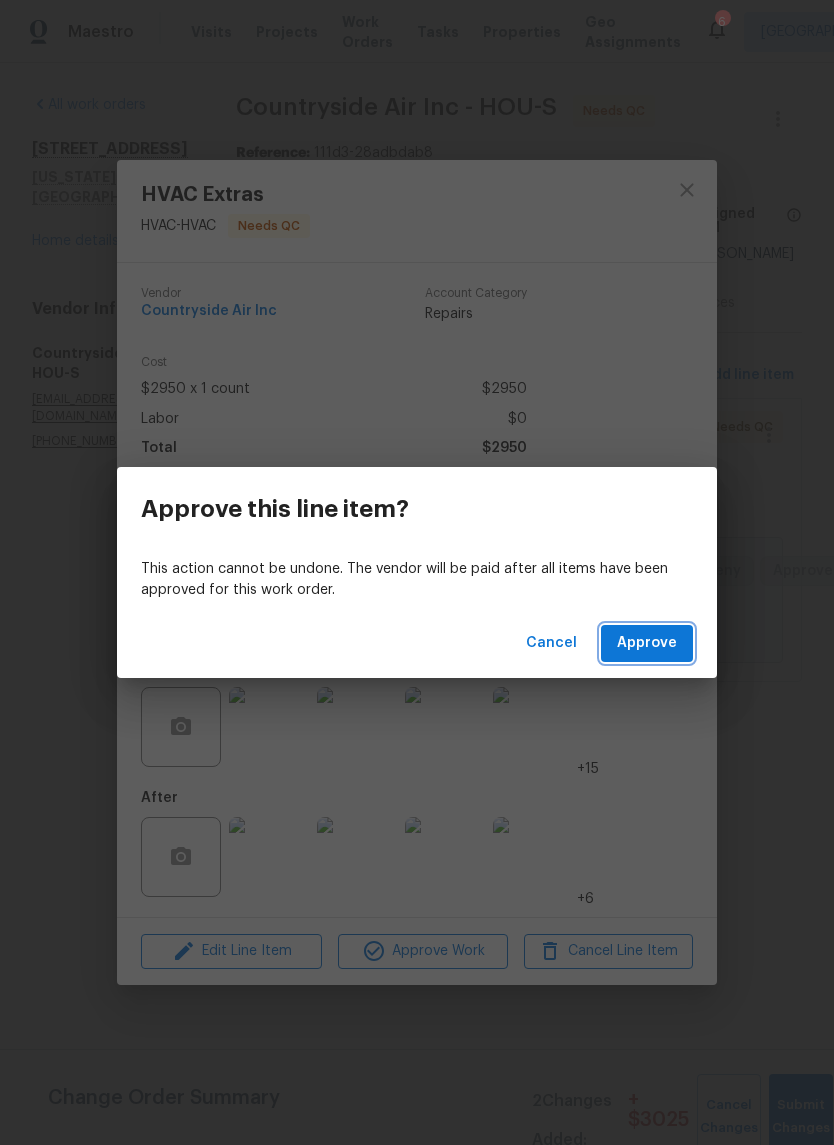 click on "Approve" at bounding box center (647, 643) 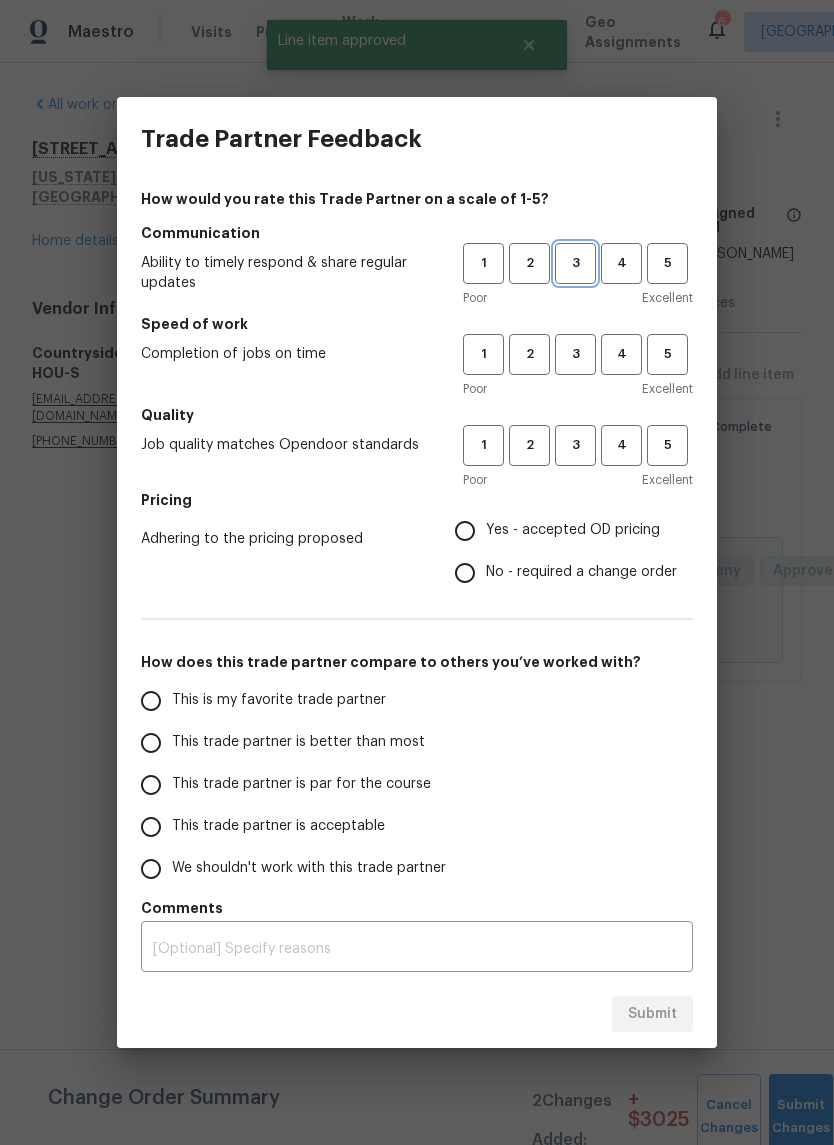 click on "3" at bounding box center [575, 263] 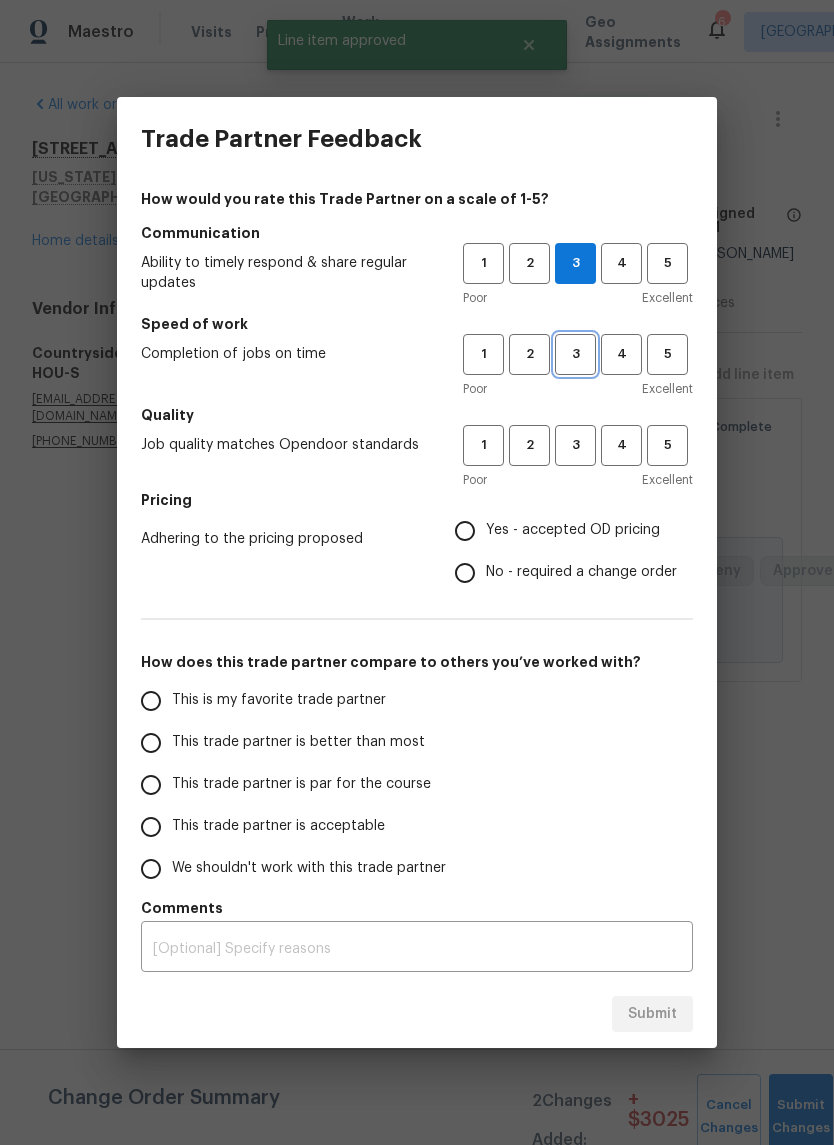click on "3" at bounding box center (575, 354) 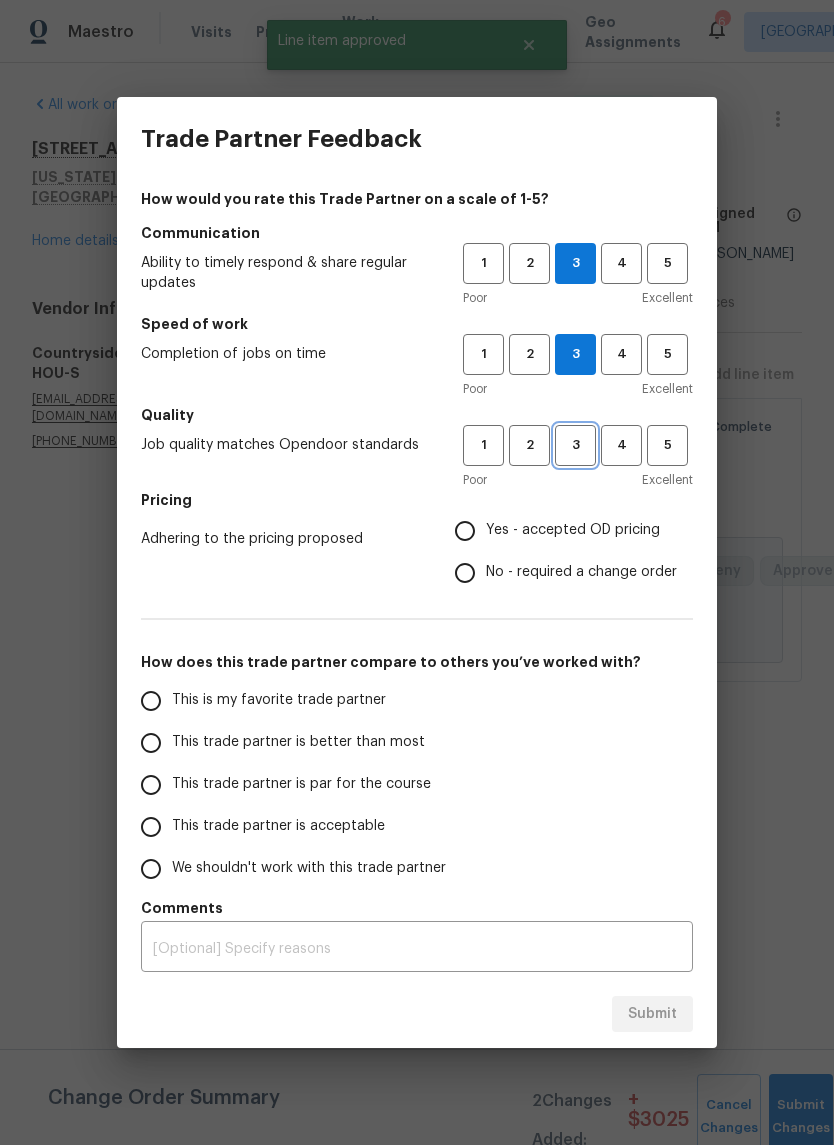 click on "3" at bounding box center (575, 445) 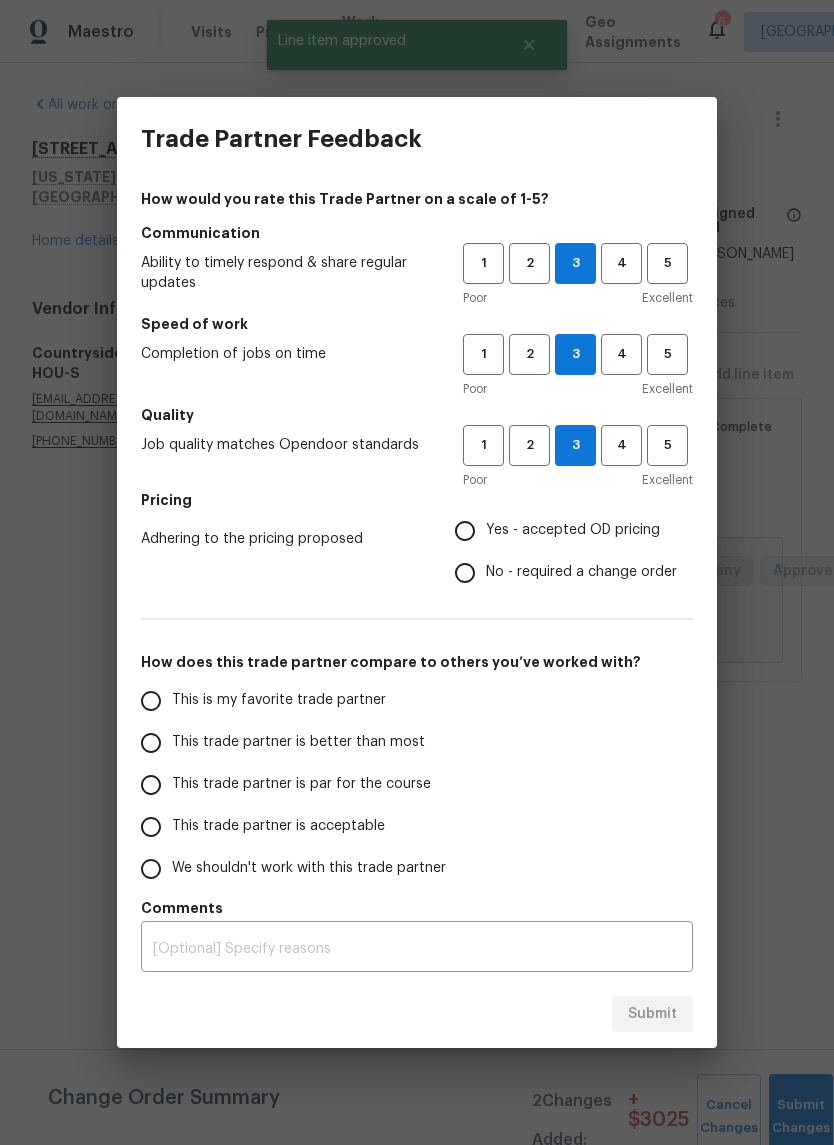 click on "Yes - accepted OD pricing" at bounding box center [573, 530] 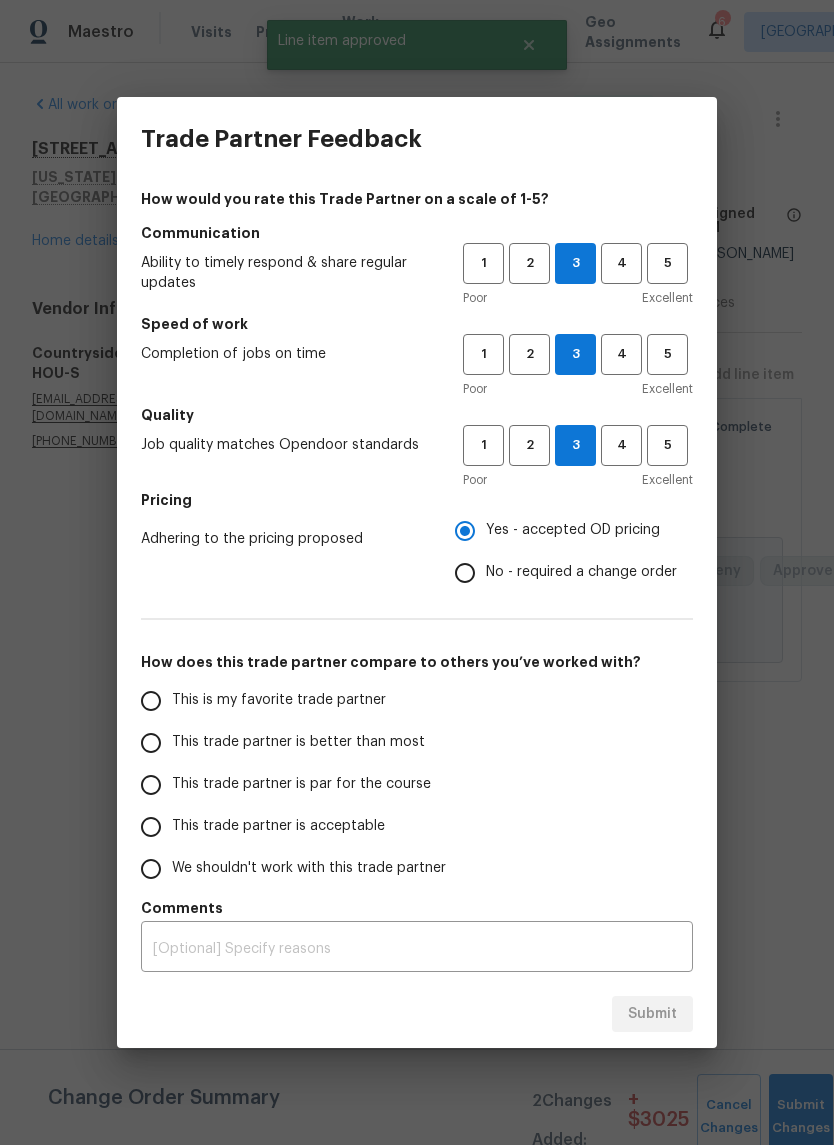 click on "This is my favorite trade partner" at bounding box center (151, 701) 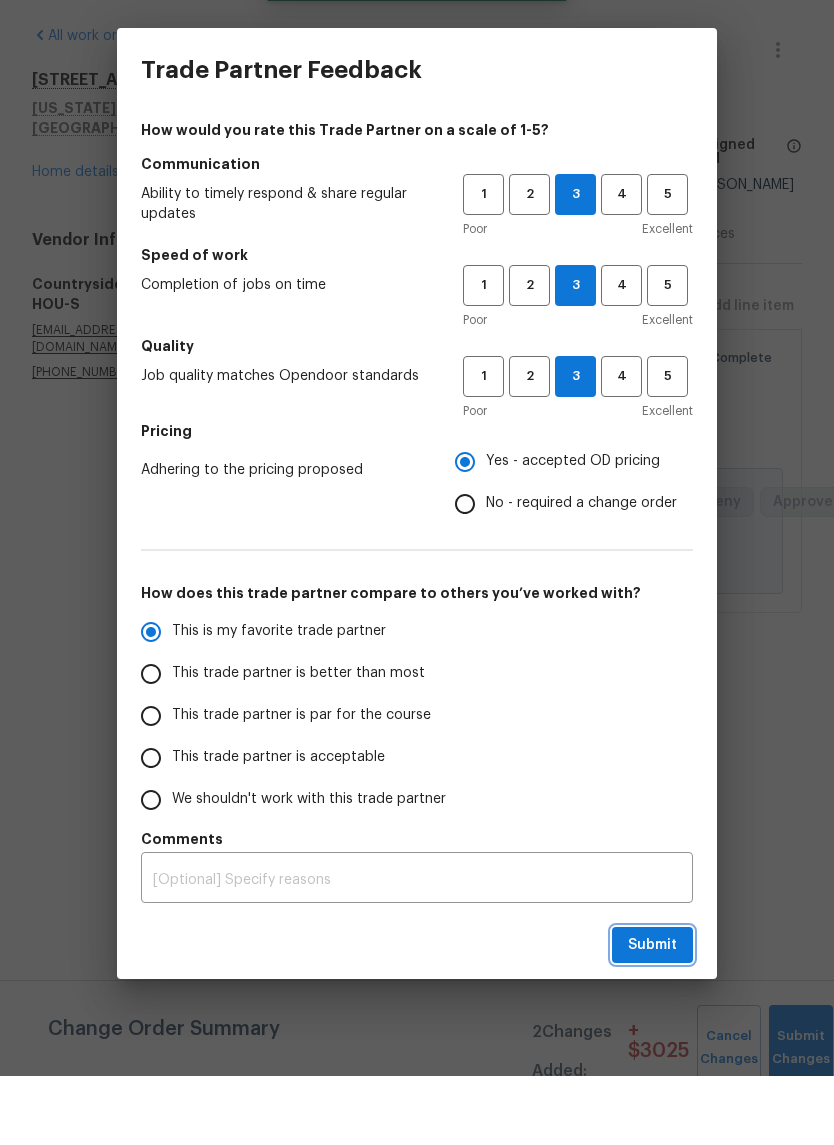 click on "Submit" at bounding box center [652, 1014] 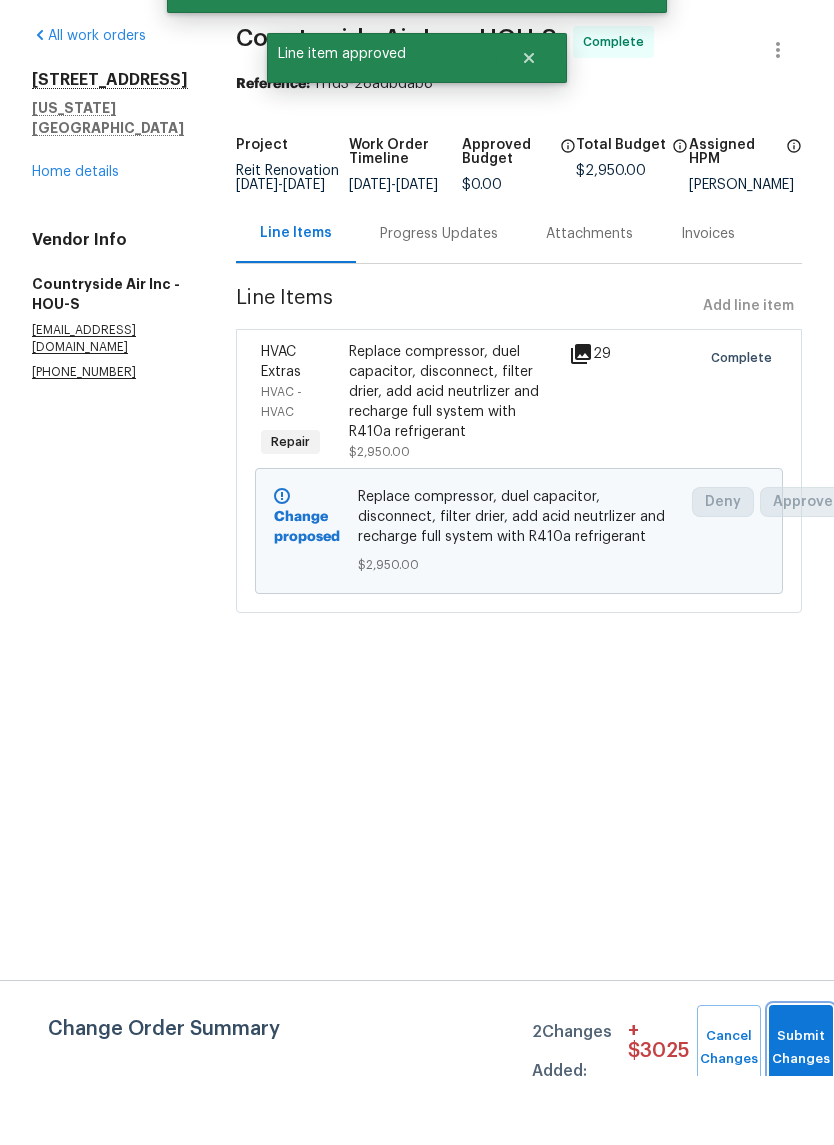 click on "Submit Changes" at bounding box center [801, 1117] 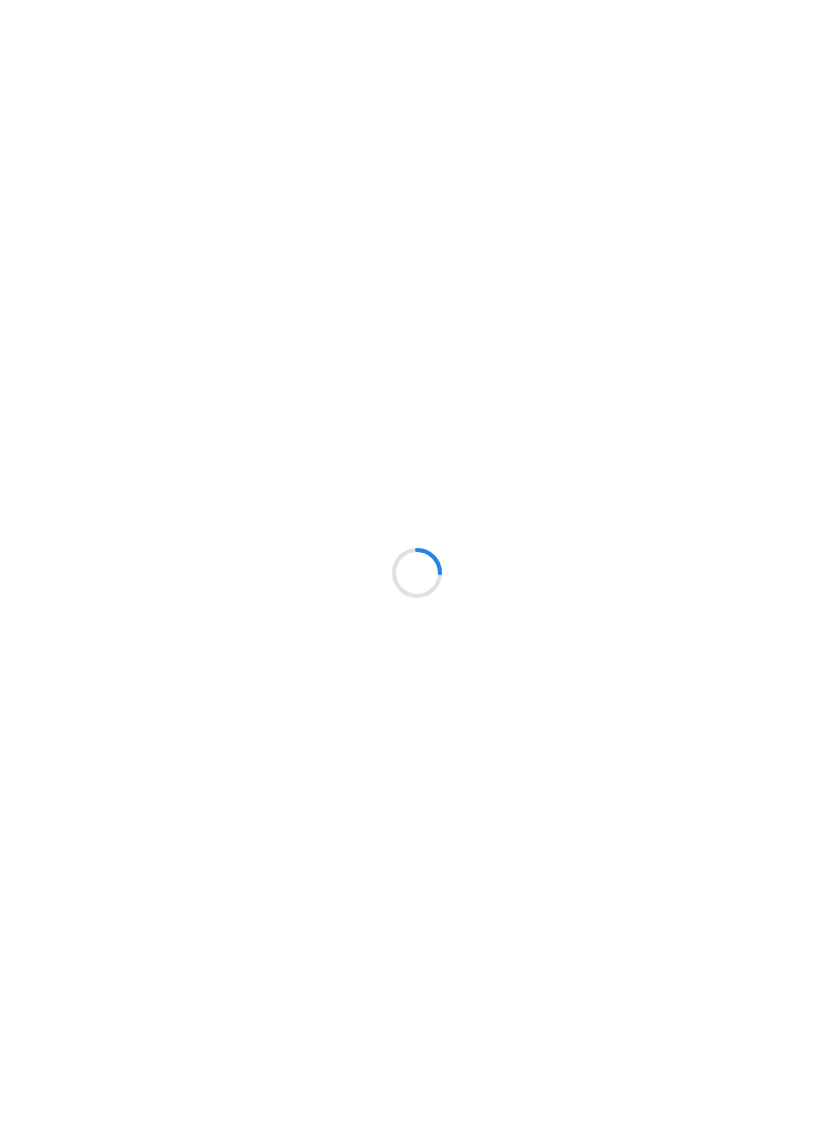 scroll, scrollTop: 0, scrollLeft: 0, axis: both 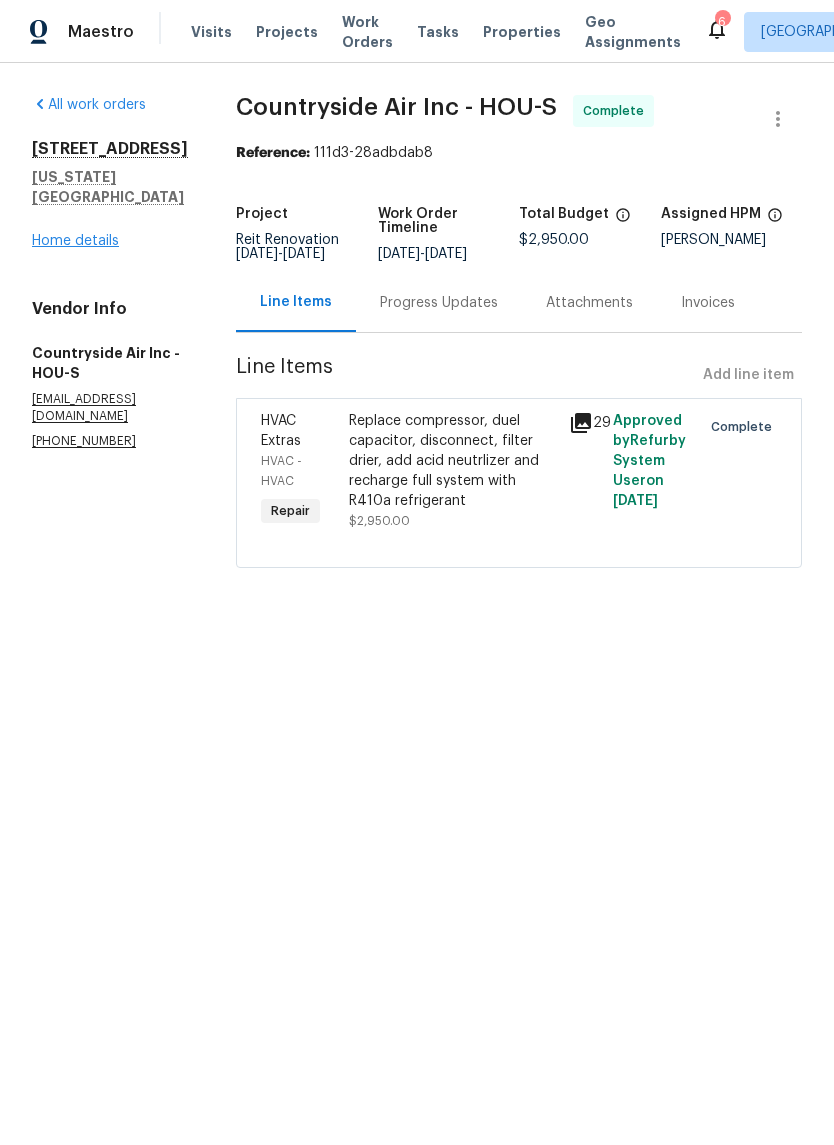 click on "Home details" at bounding box center [75, 241] 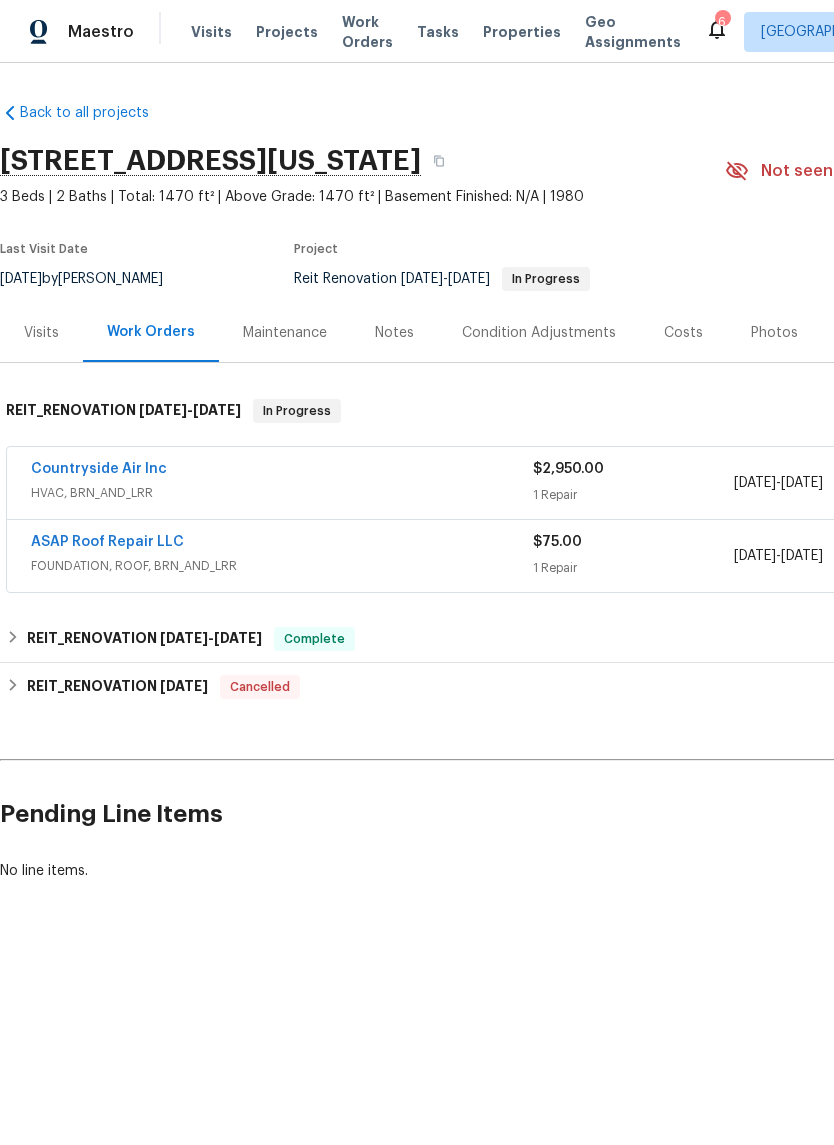 scroll, scrollTop: 0, scrollLeft: -2, axis: horizontal 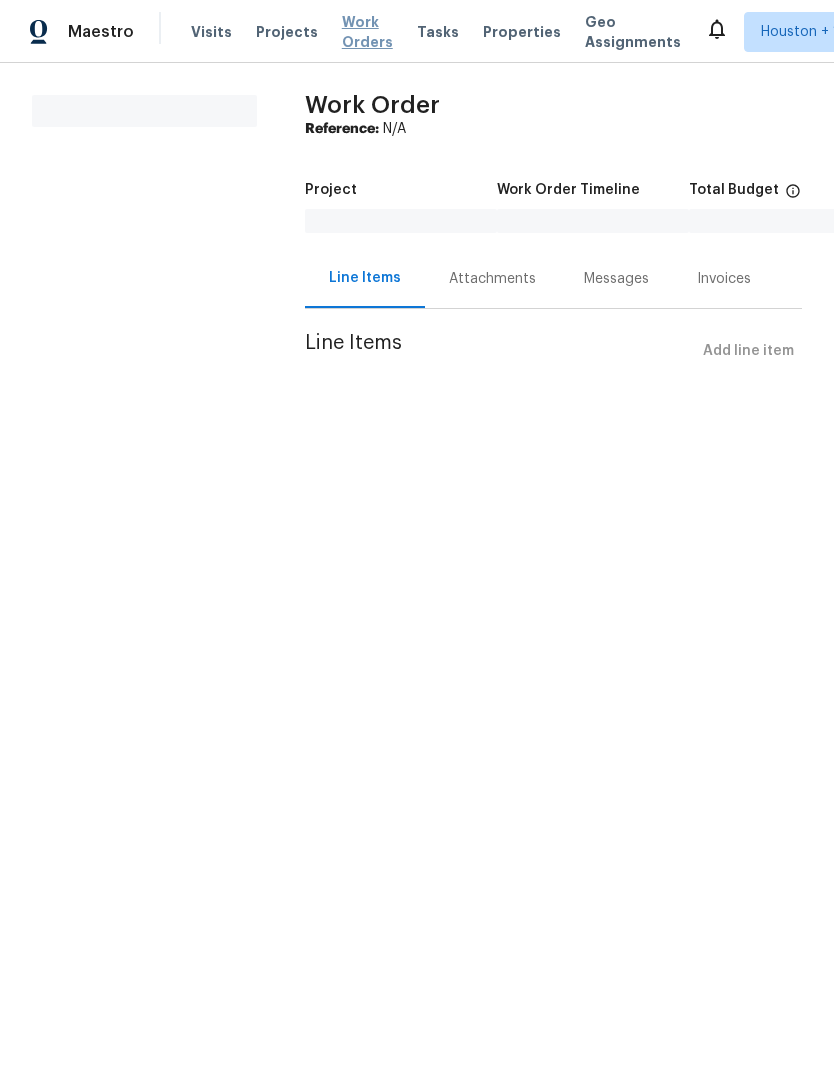 click on "Work Orders" at bounding box center [367, 32] 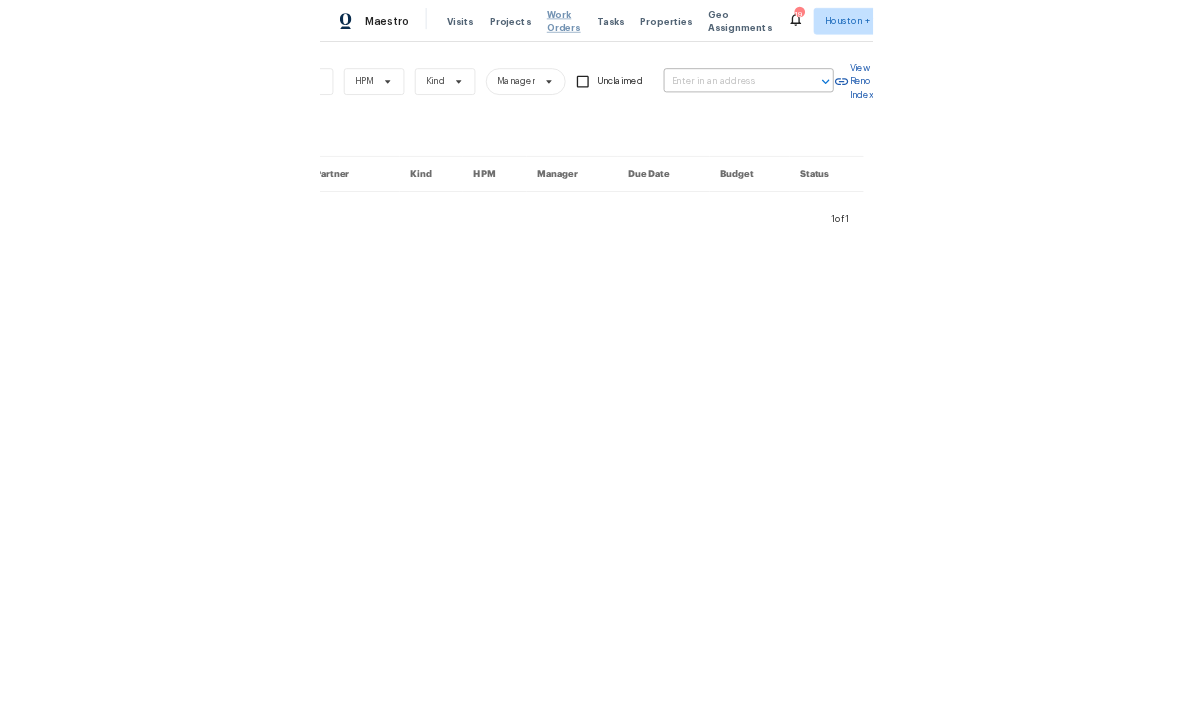 scroll, scrollTop: 0, scrollLeft: 329, axis: horizontal 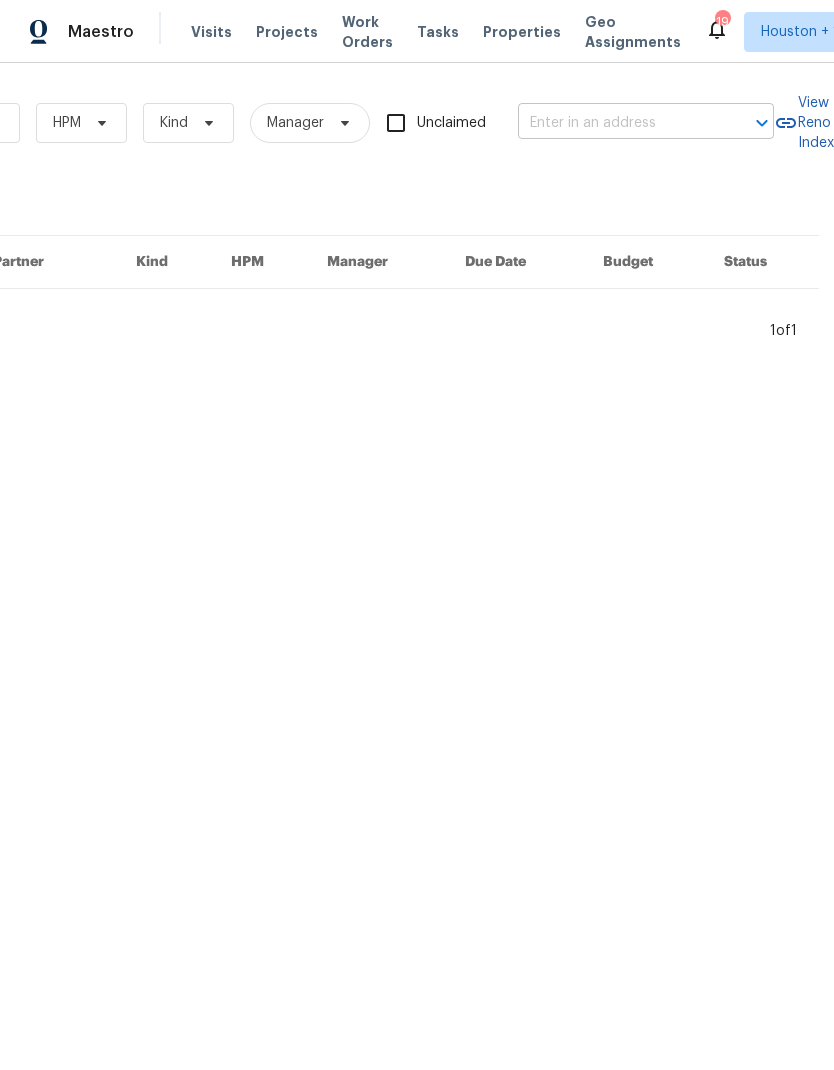click at bounding box center [618, 123] 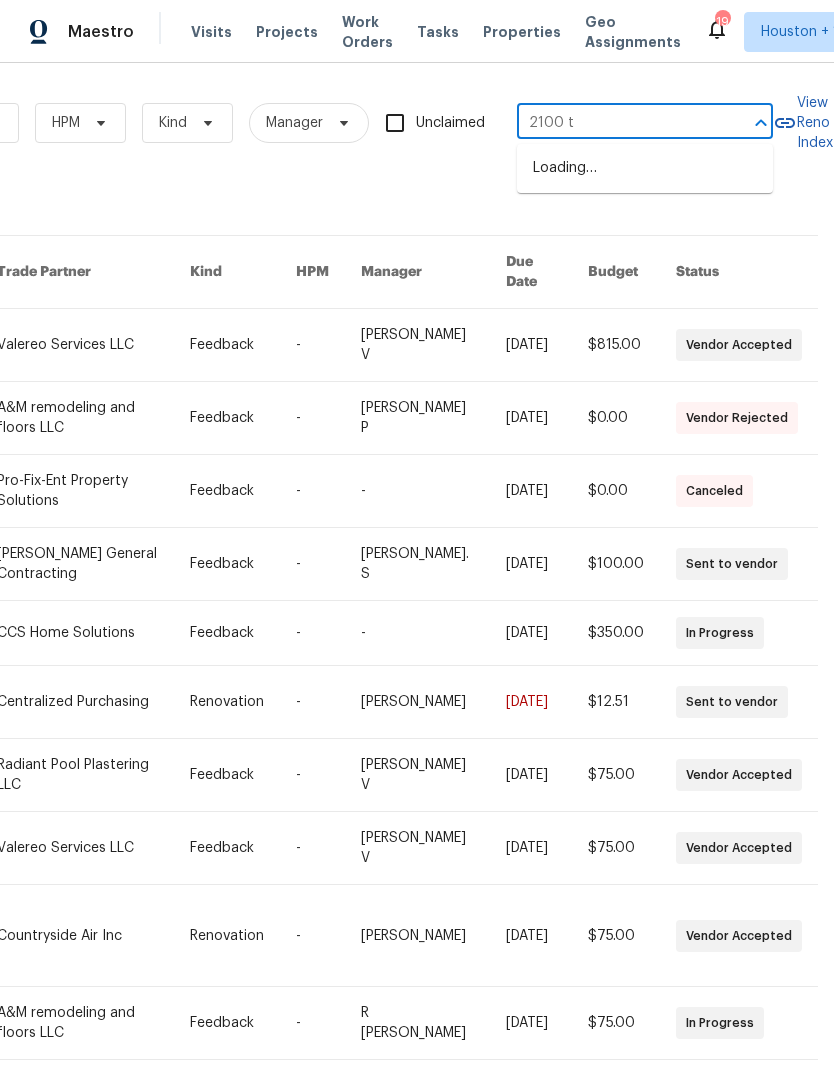 type on "2100 th" 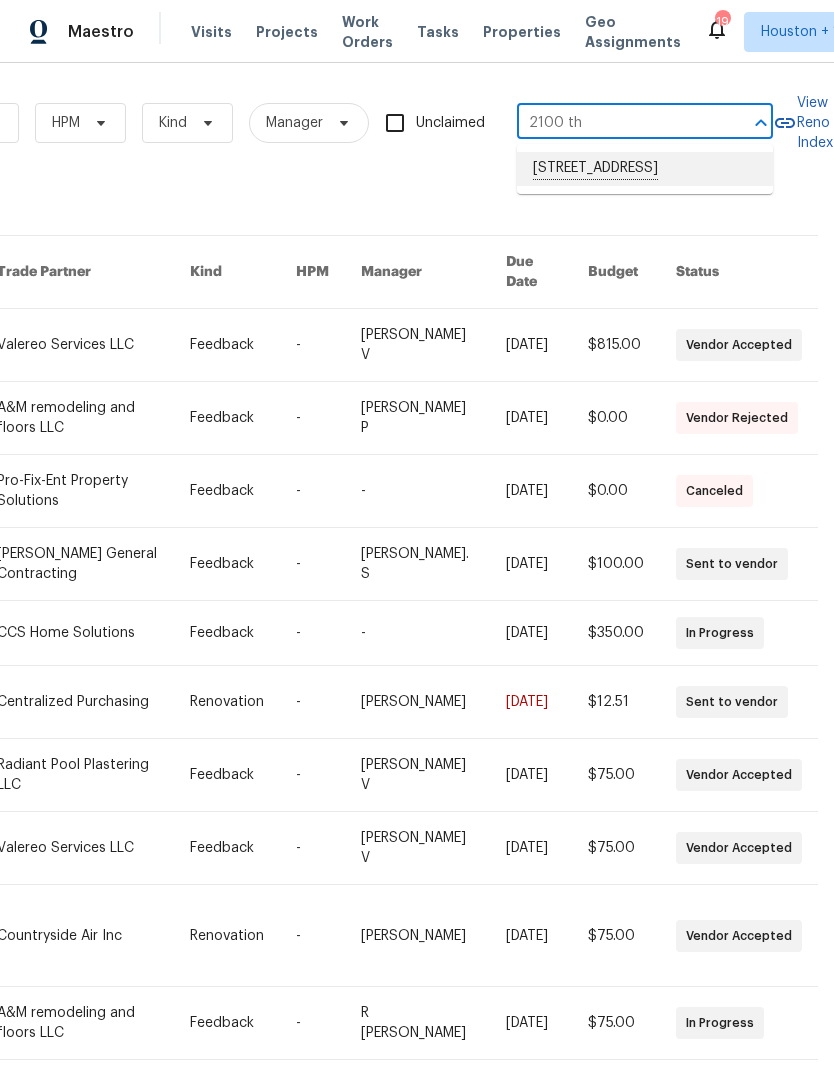 click on "[STREET_ADDRESS]" at bounding box center [645, 169] 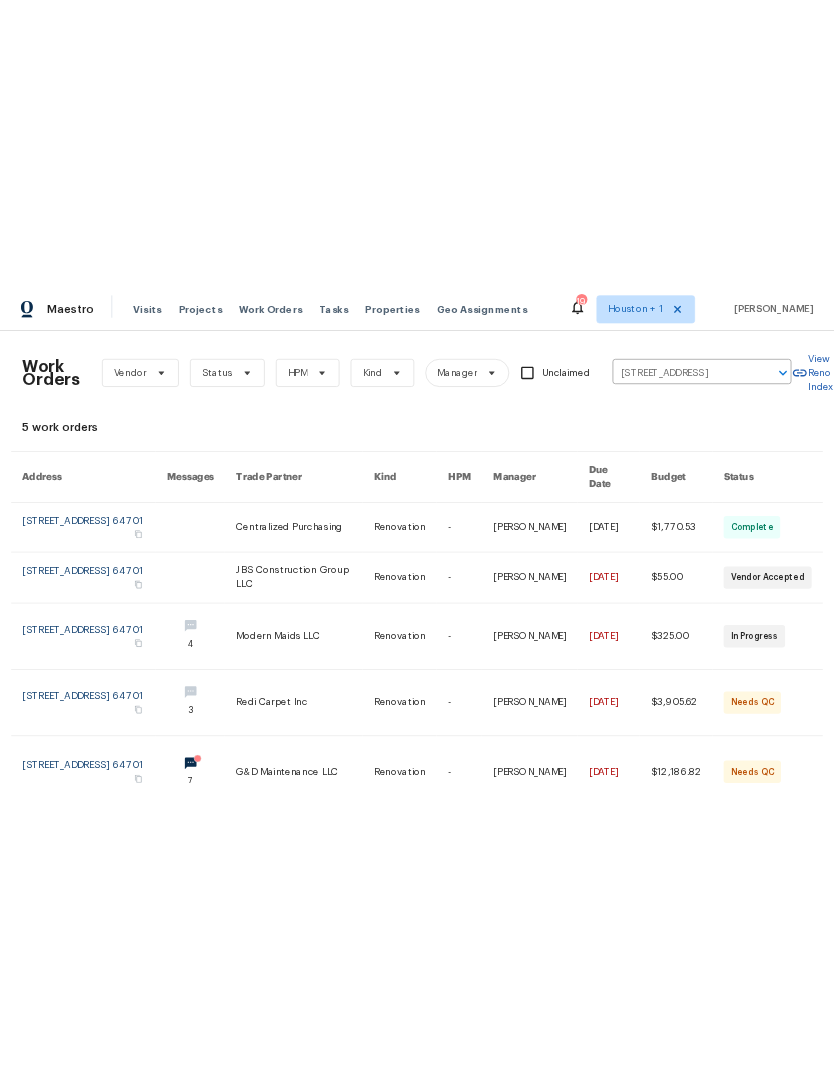 scroll, scrollTop: 0, scrollLeft: 1, axis: horizontal 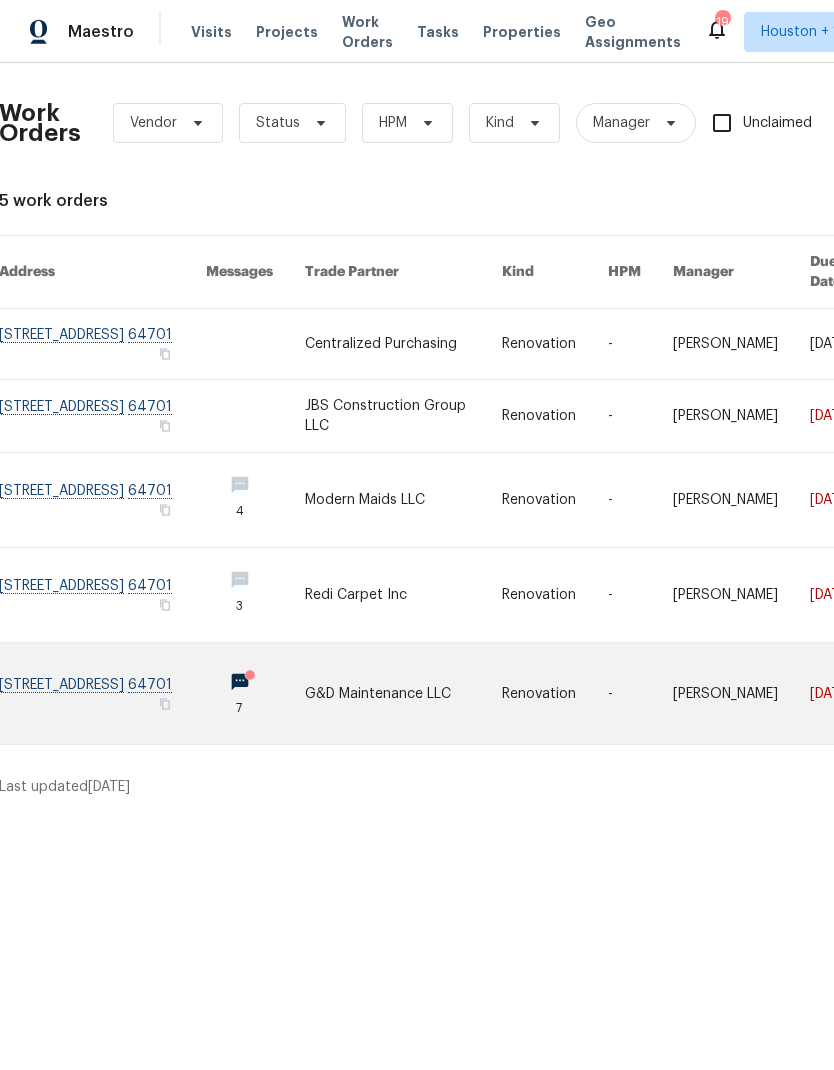 click at bounding box center [102, 693] 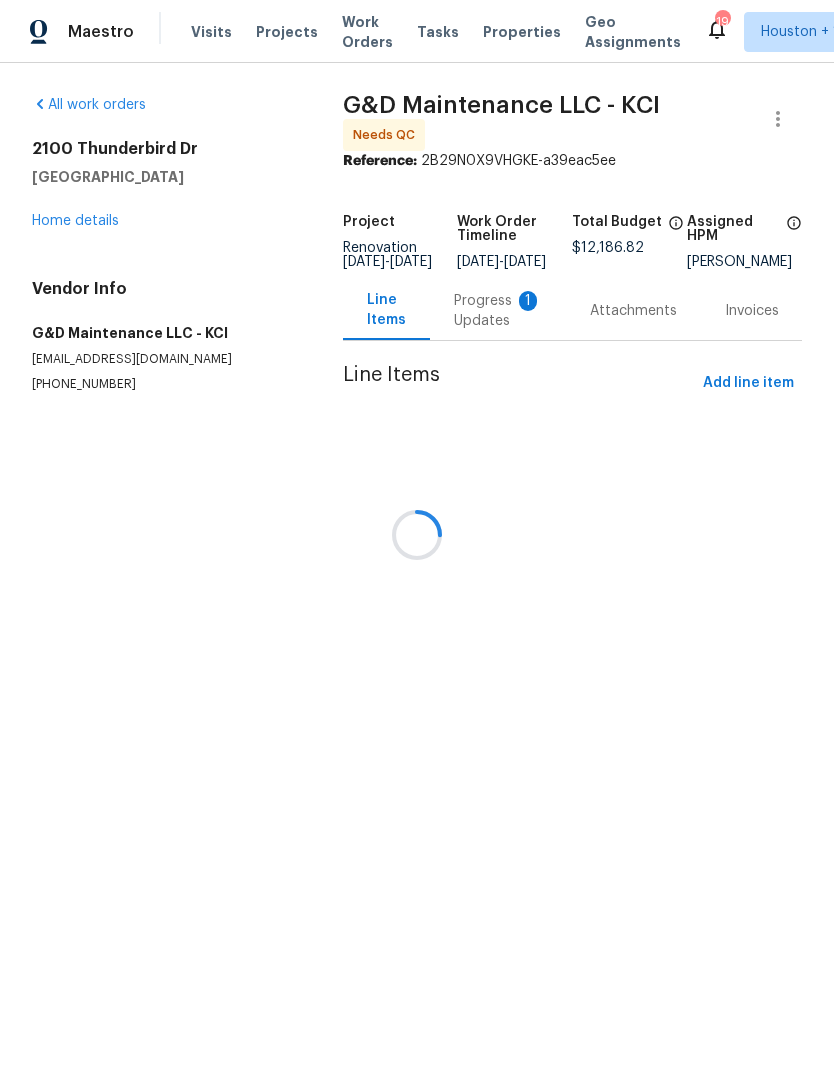 click at bounding box center (417, 535) 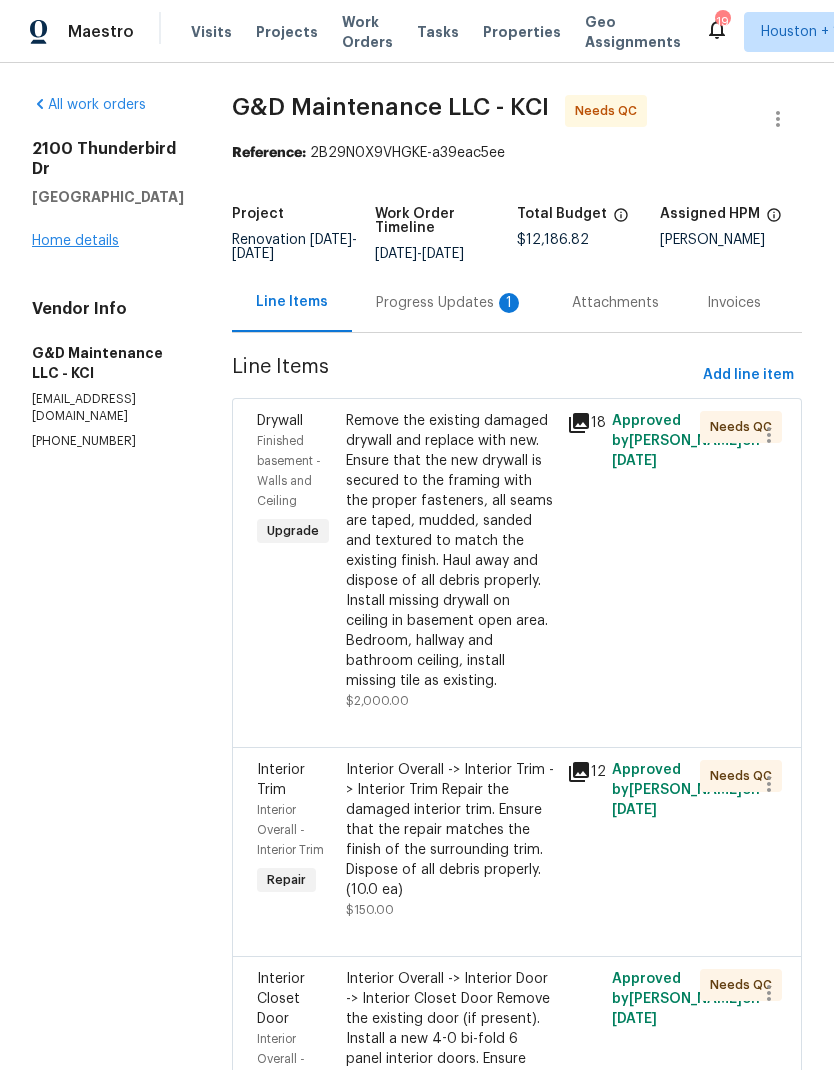 click on "Home details" at bounding box center (75, 241) 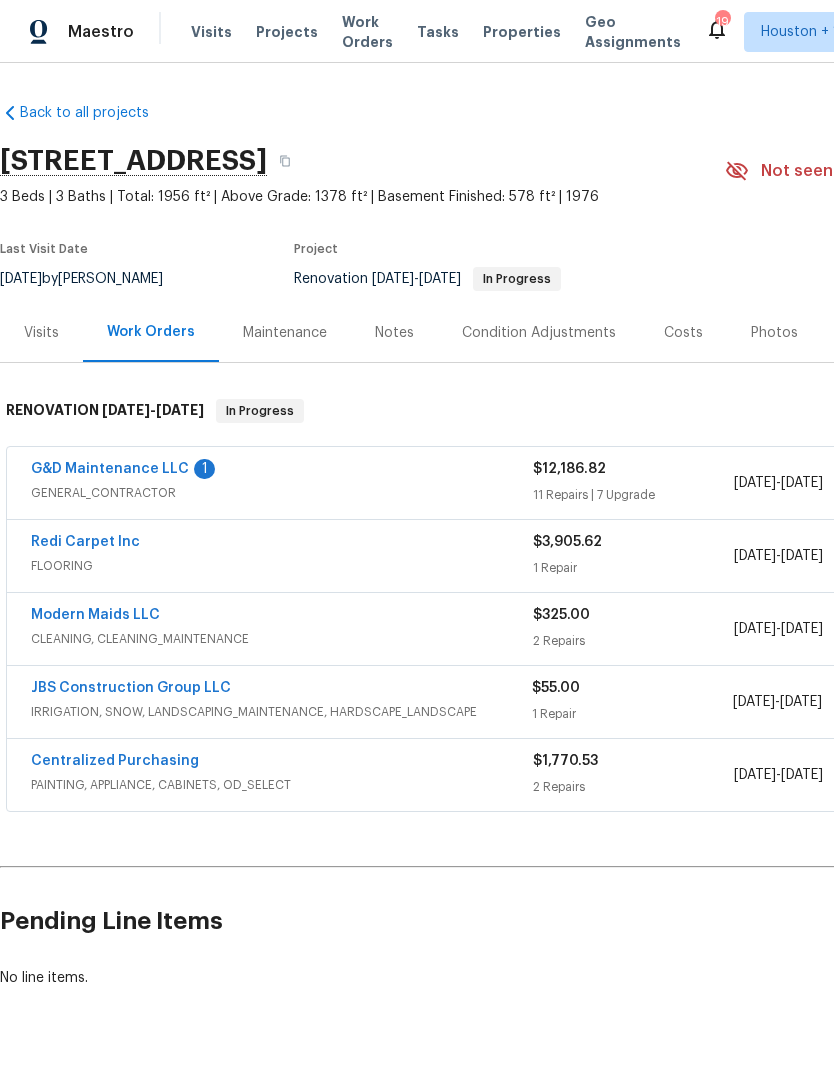 scroll, scrollTop: 0, scrollLeft: 0, axis: both 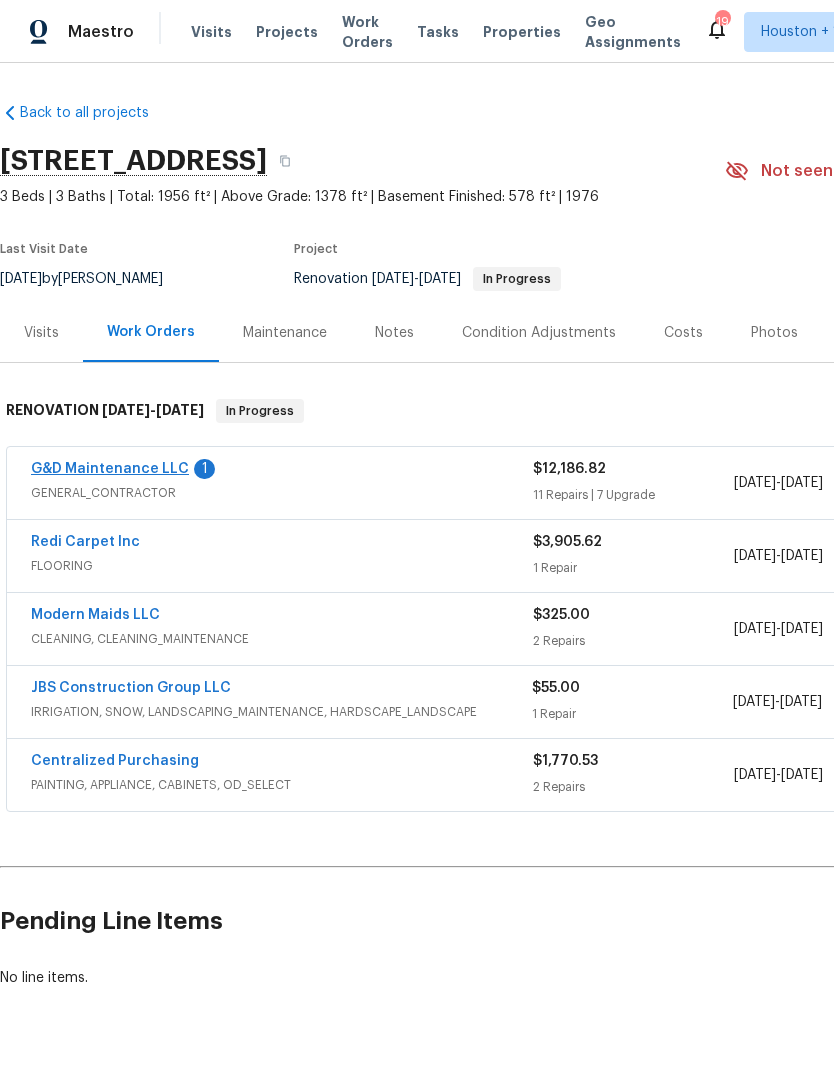 click on "G&D Maintenance LLC" at bounding box center [110, 469] 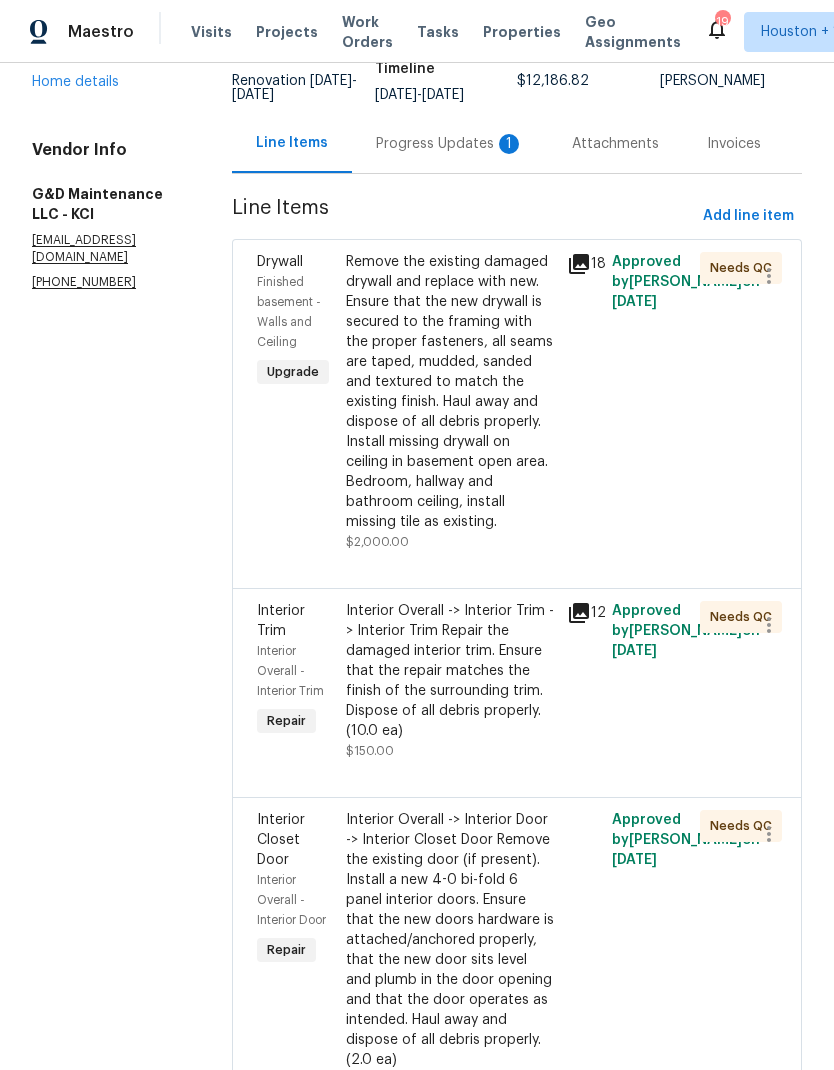 scroll, scrollTop: 148, scrollLeft: 0, axis: vertical 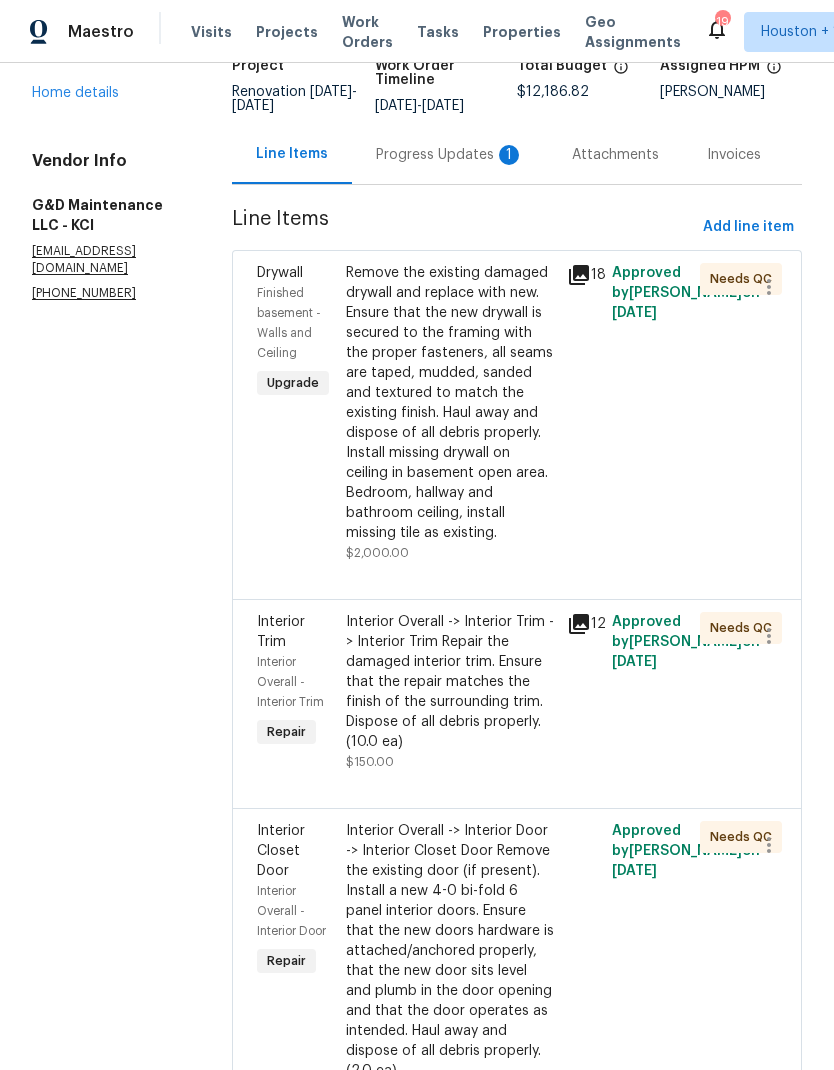 click on "Remove the existing damaged drywall and replace with new. Ensure that the new drywall is secured to the framing with the proper fasteners, all seams are taped, mudded, sanded and textured to match the existing finish. Haul away and dispose of all debris properly.
Install missing drywall on ceiling in basement open area.
Bedroom, hallway and bathroom ceiling, install missing tile as existing." at bounding box center (451, 403) 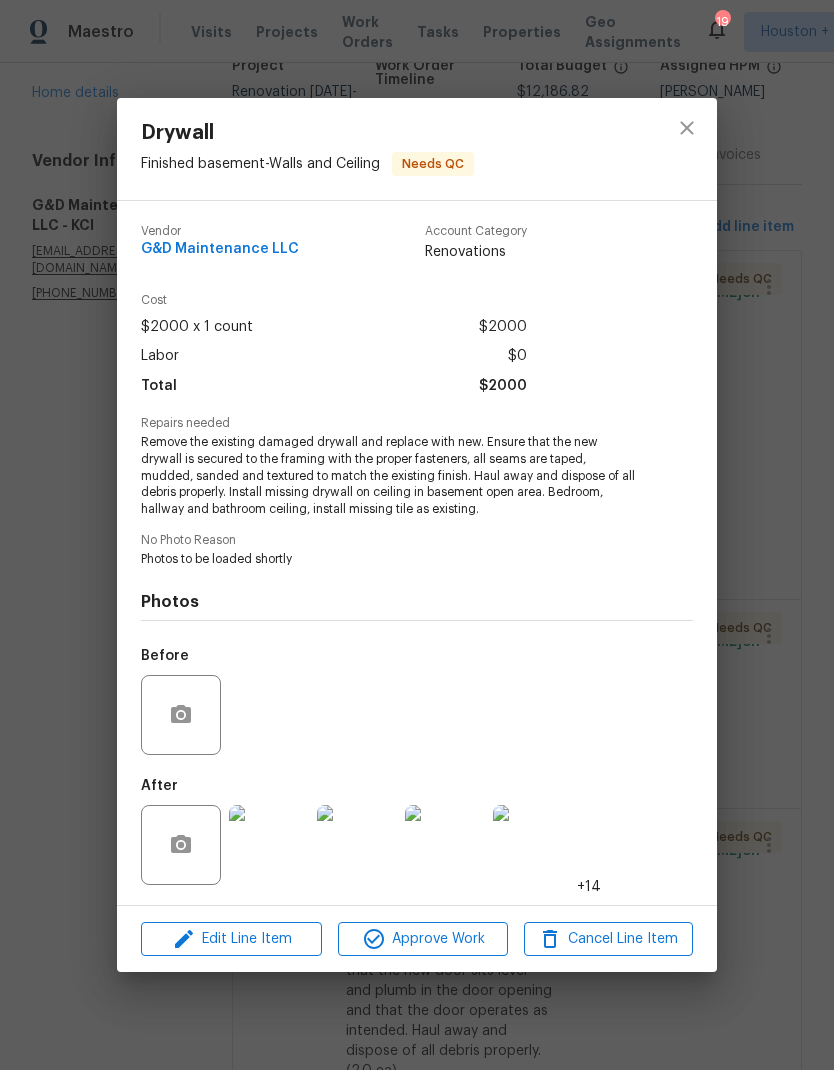 click at bounding box center (269, 845) 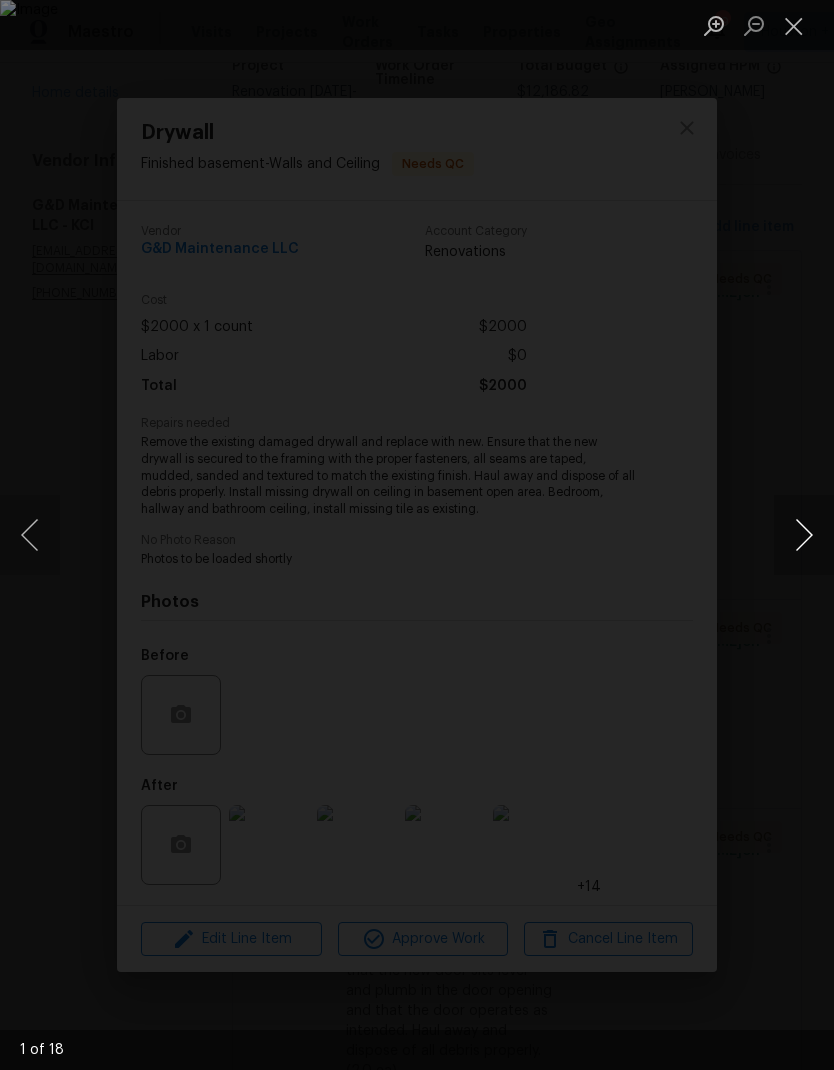 click at bounding box center [804, 535] 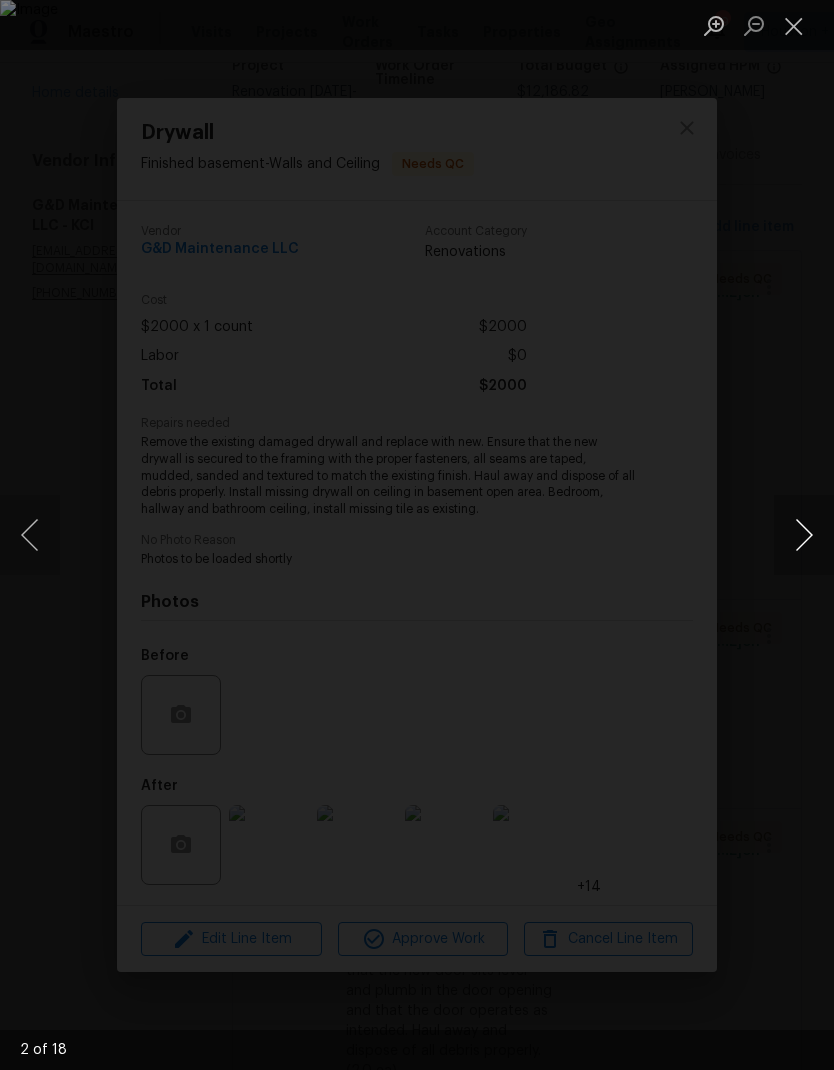 click at bounding box center [804, 535] 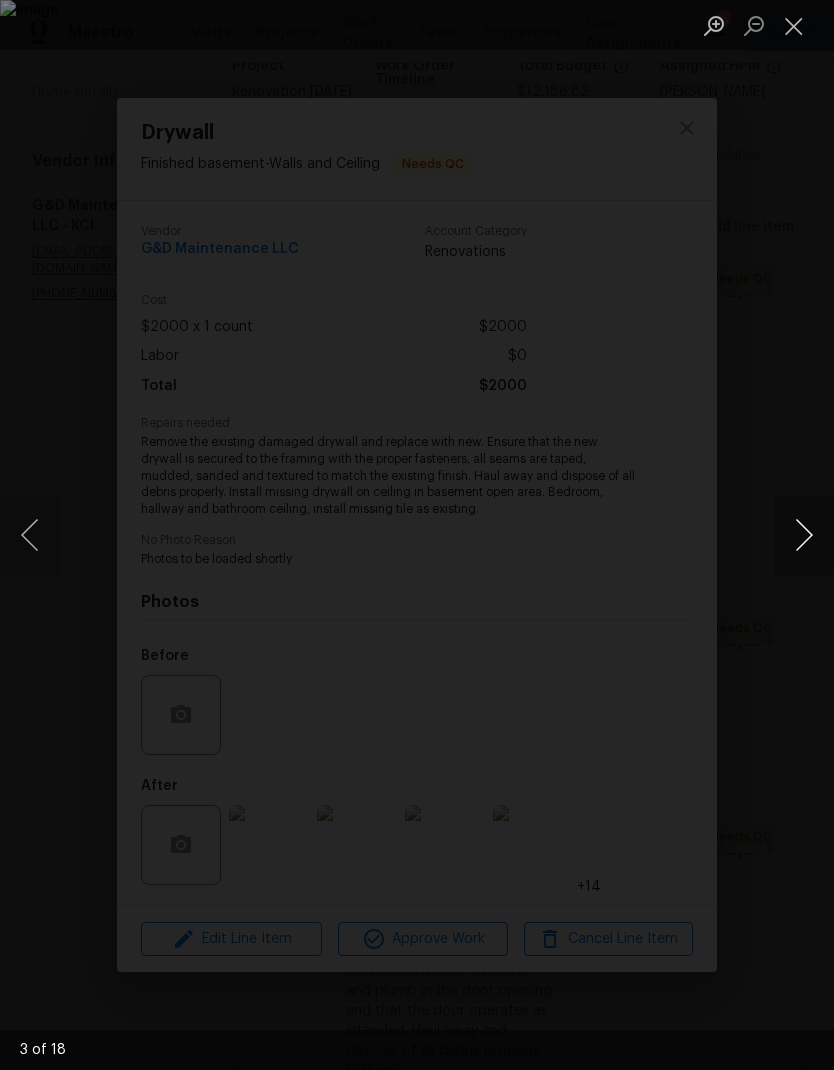 click at bounding box center (804, 535) 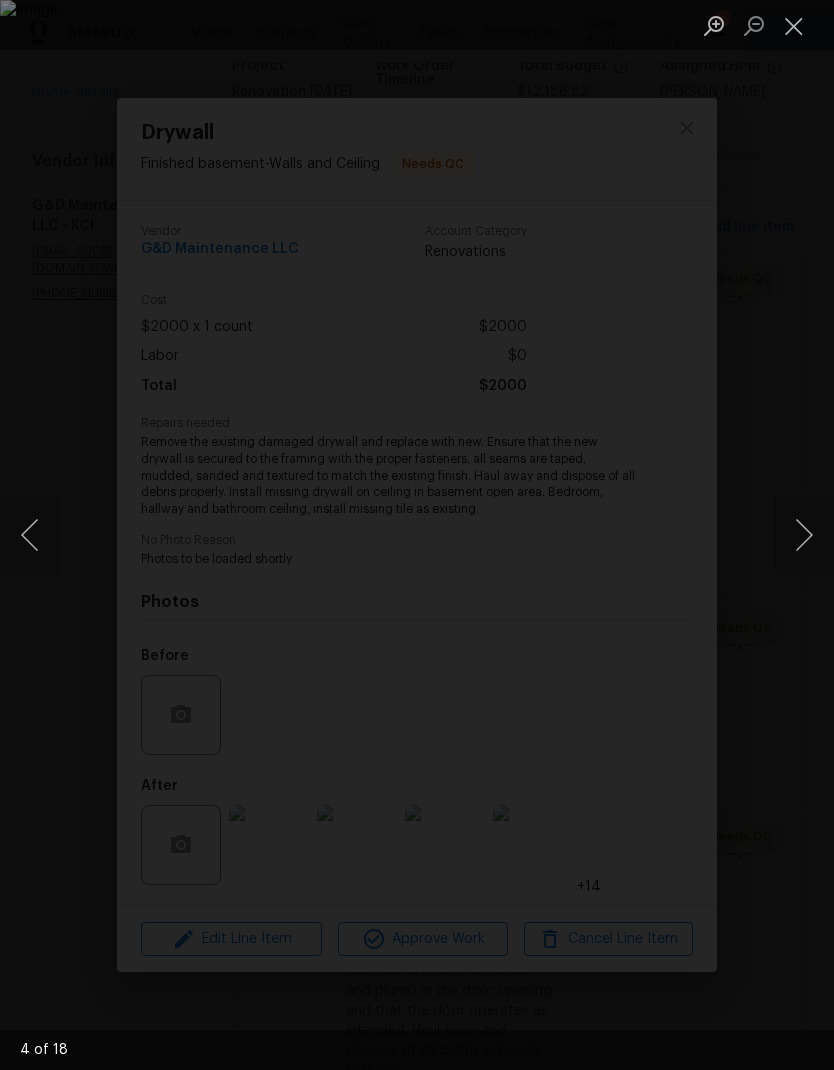 click at bounding box center [417, 535] 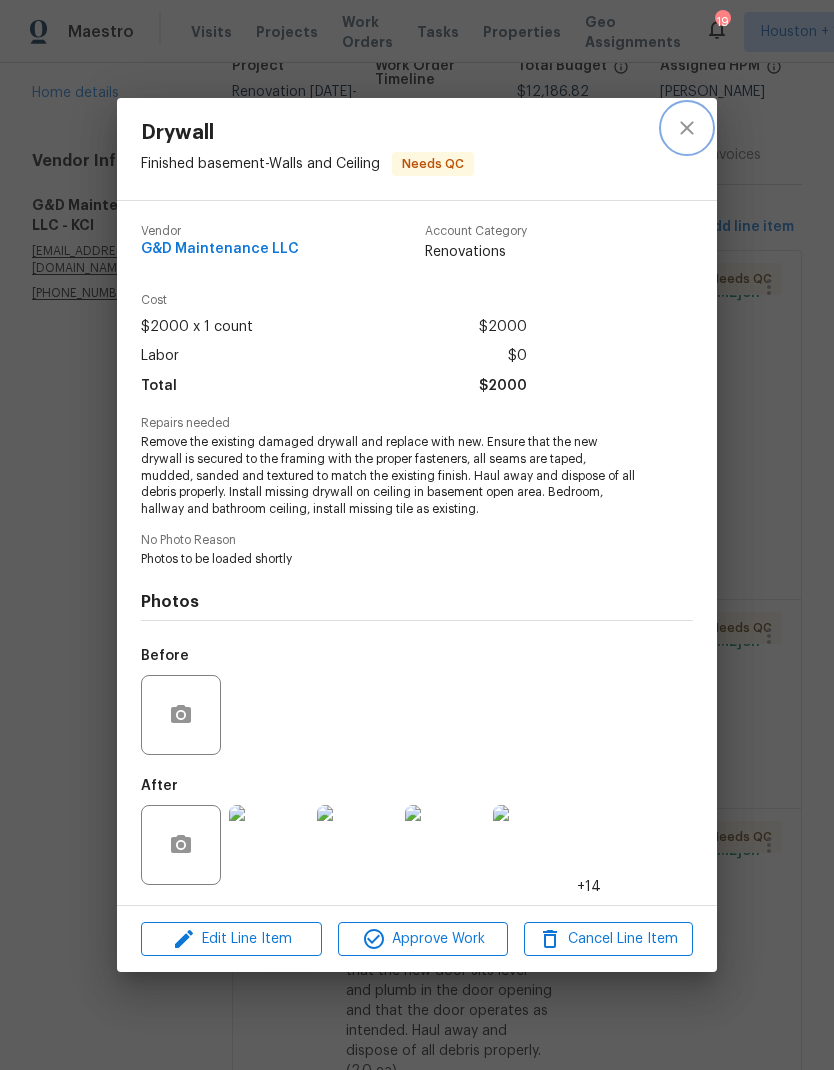 click 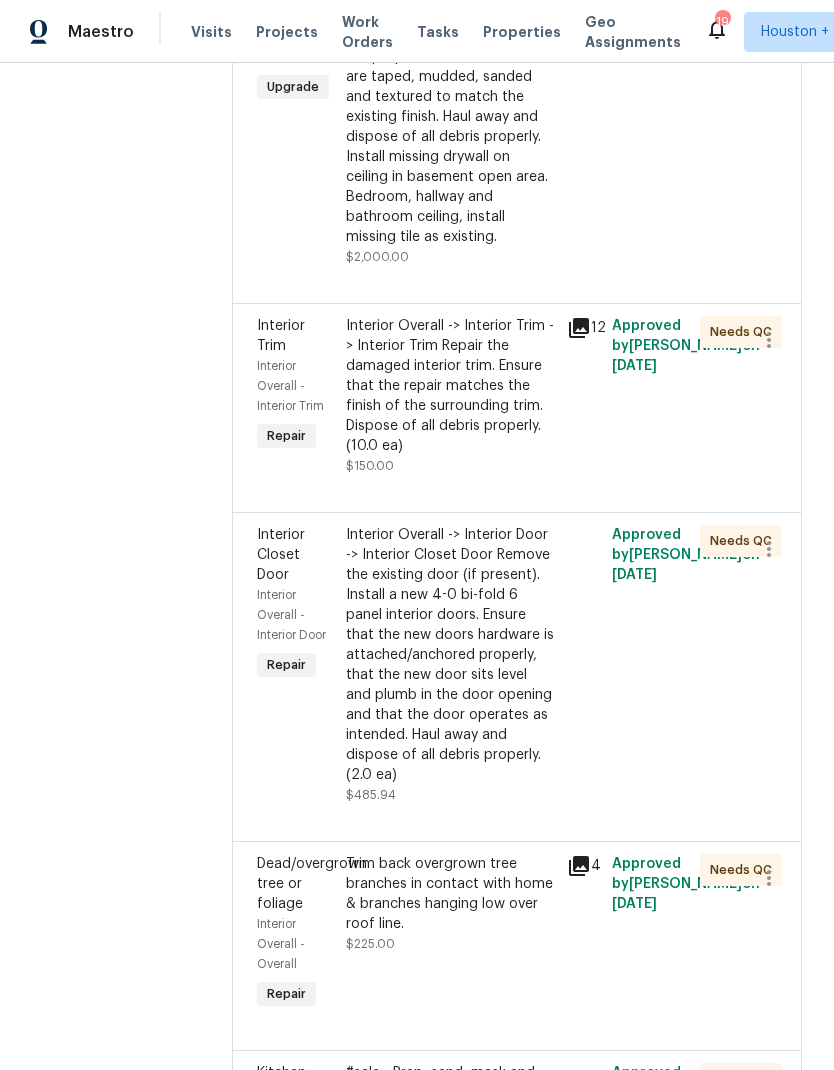 scroll, scrollTop: 460, scrollLeft: 0, axis: vertical 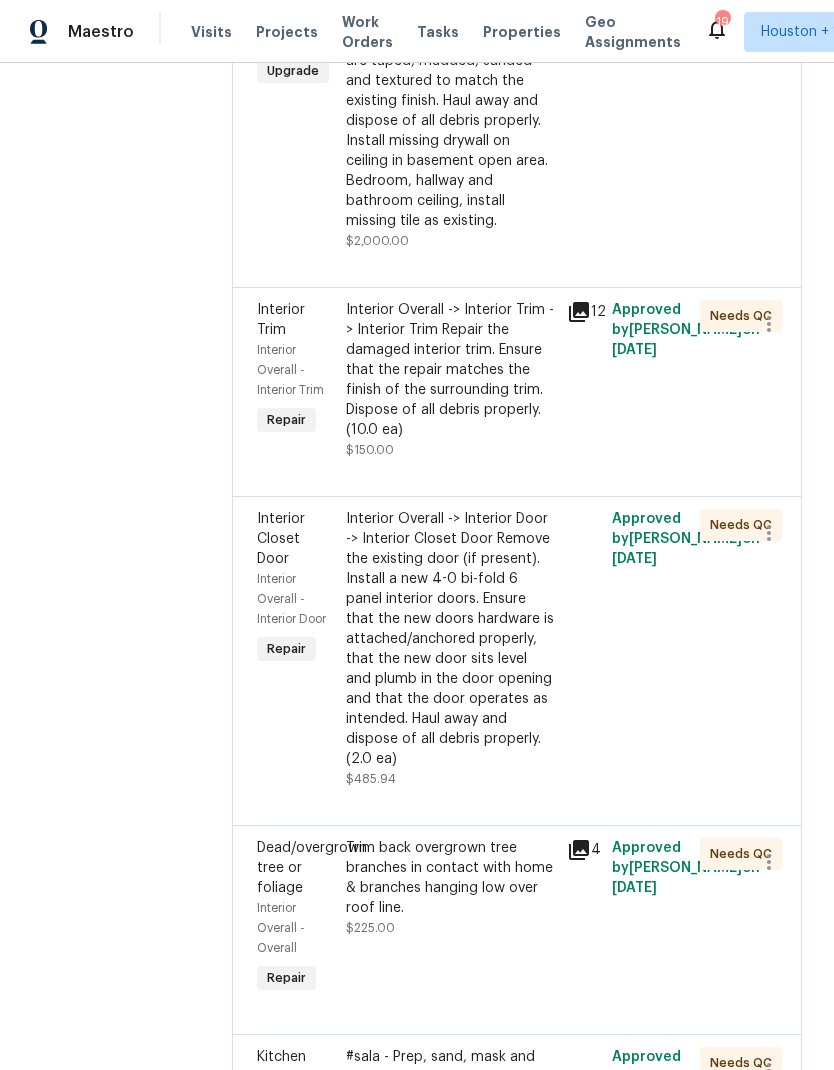 click on "Interior Overall -> Interior Door -> Interior Closet Door
Remove the existing door (if present). Install a new 4-0 bi-fold 6 panel interior doors. Ensure that the new doors hardware is attached/anchored properly, that the new door sits level and plumb in the door opening and that the door operates as intended. Haul away and dispose of all debris properly.
(2.0 ea)" at bounding box center (451, 639) 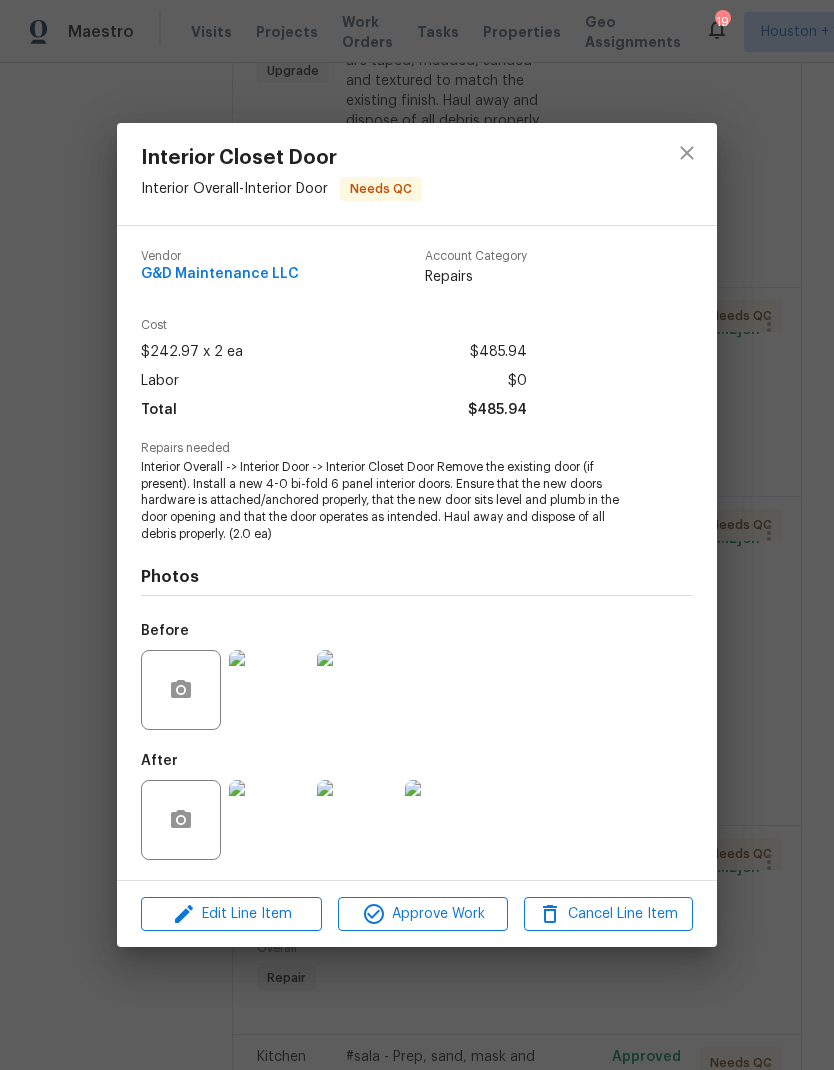 click at bounding box center [269, 820] 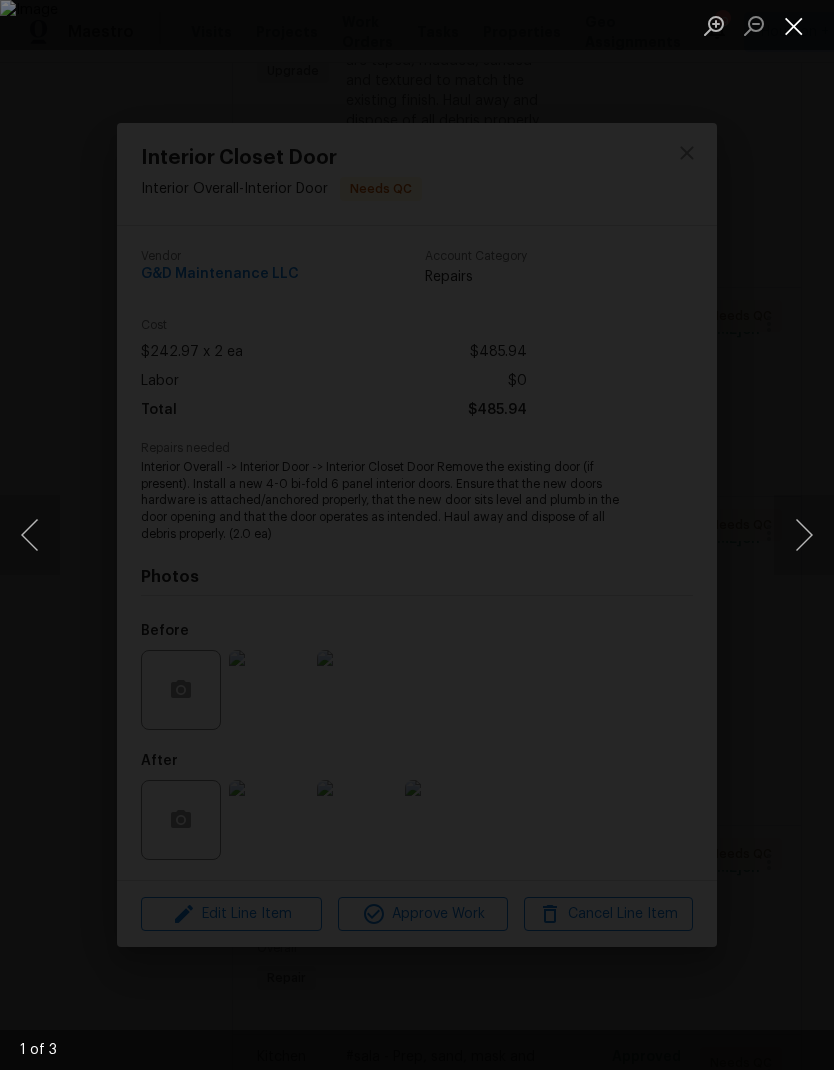 click at bounding box center [794, 25] 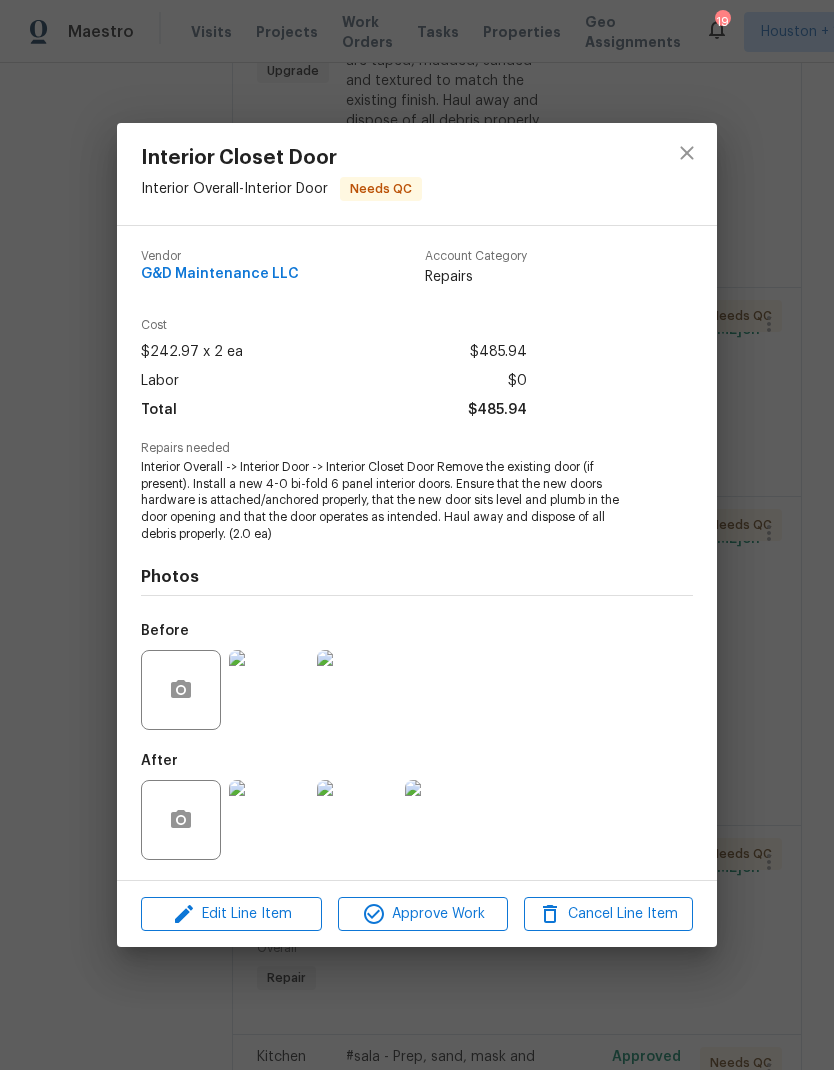 click at bounding box center (269, 690) 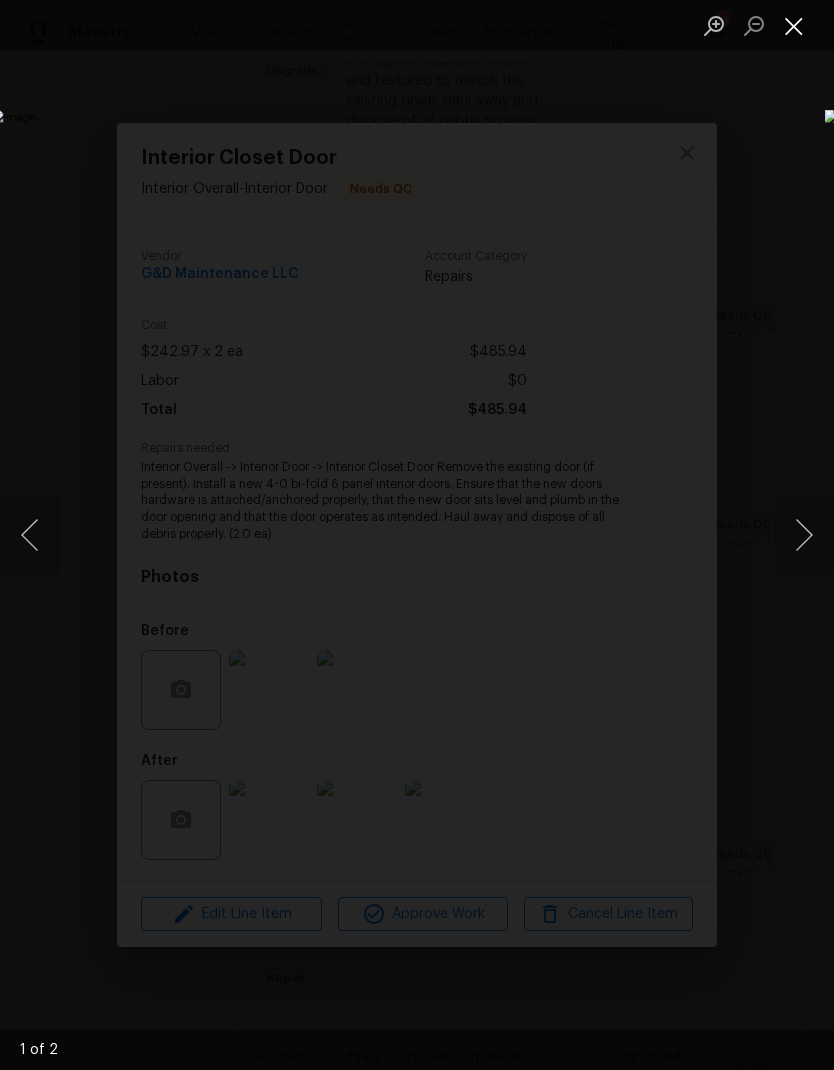 click at bounding box center (794, 25) 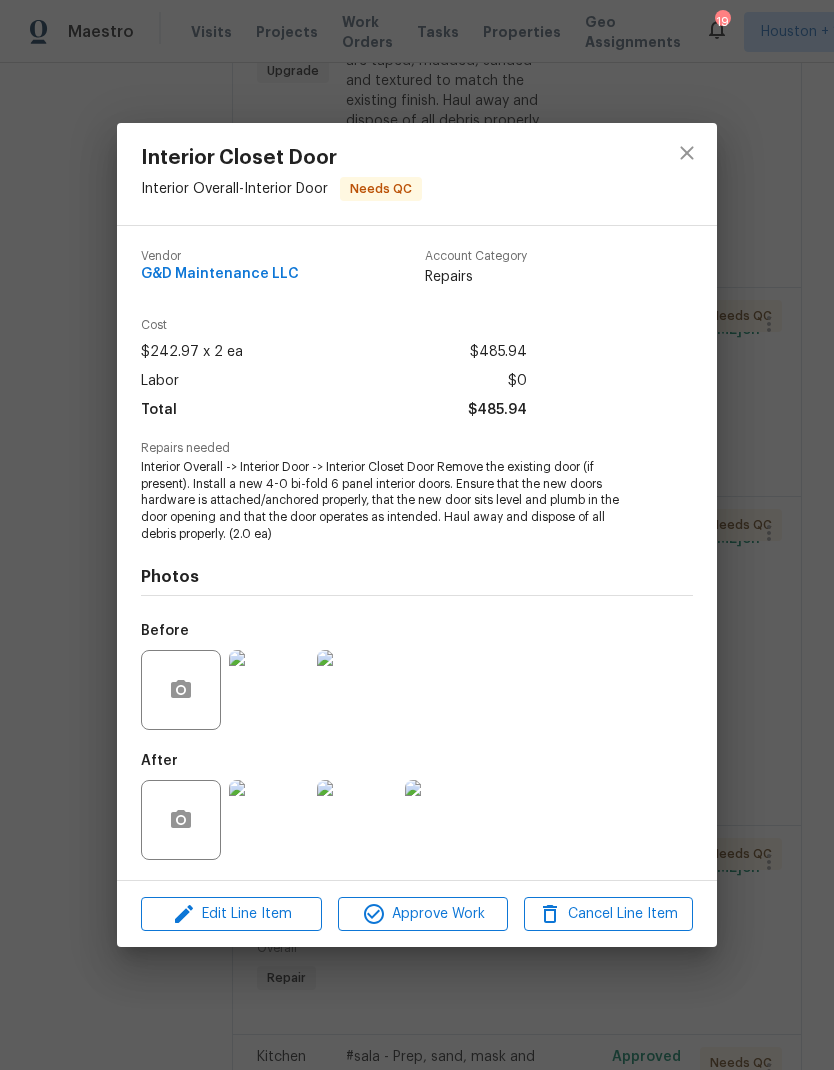 click at bounding box center (357, 690) 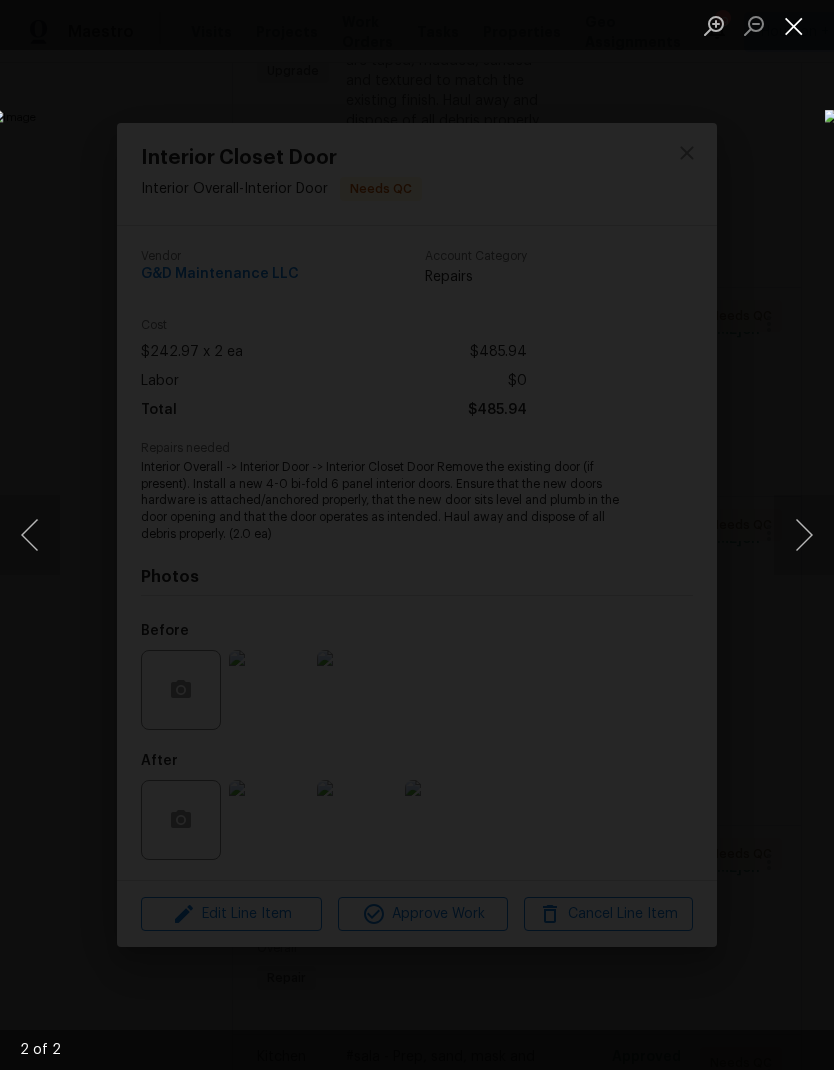click at bounding box center [794, 25] 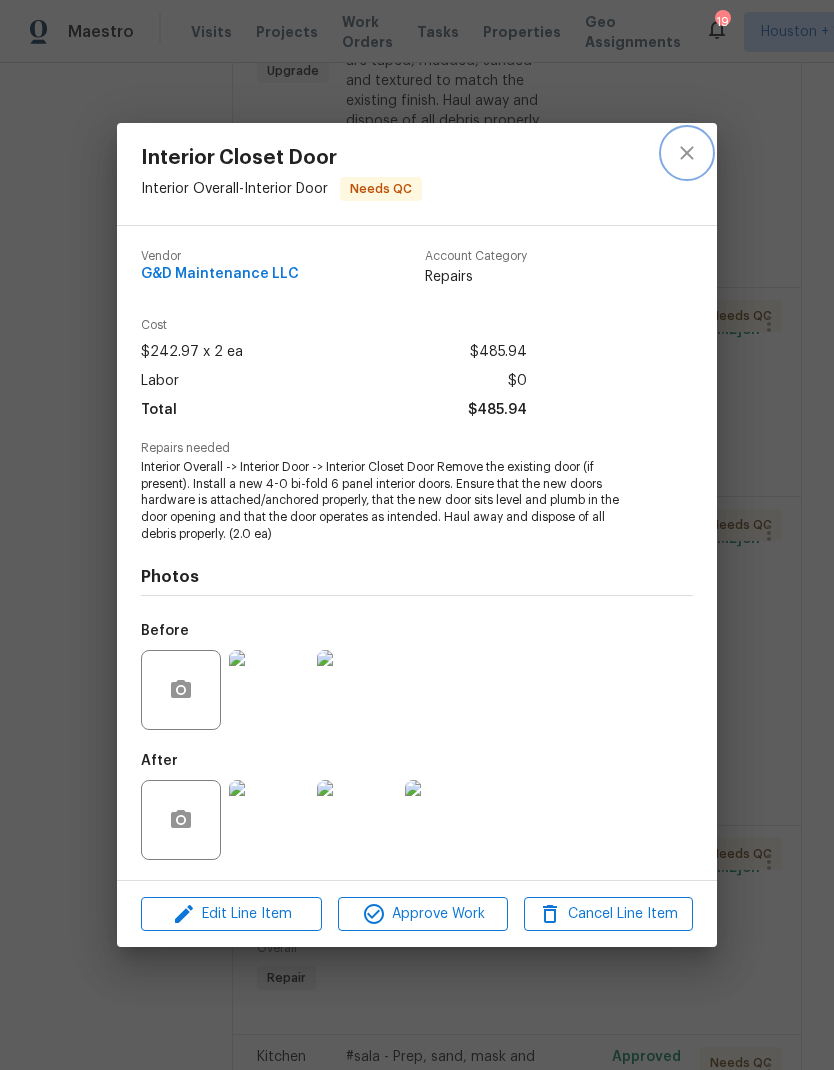 click 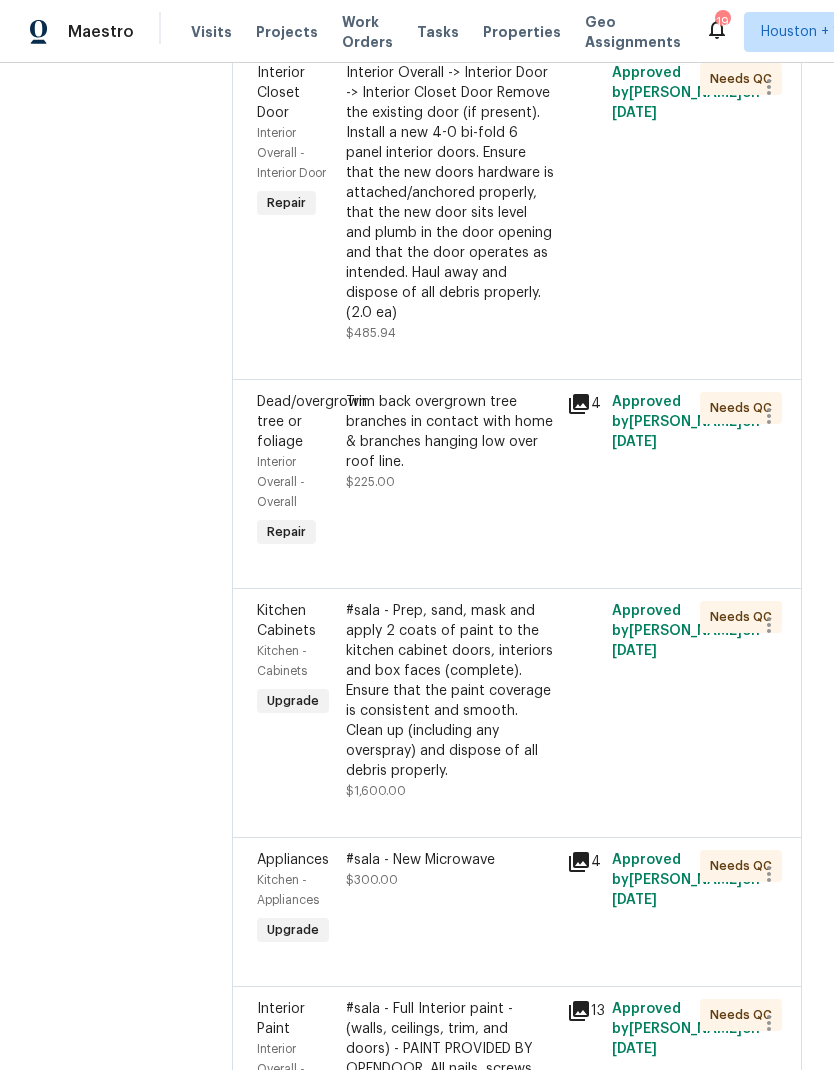 scroll, scrollTop: 928, scrollLeft: 0, axis: vertical 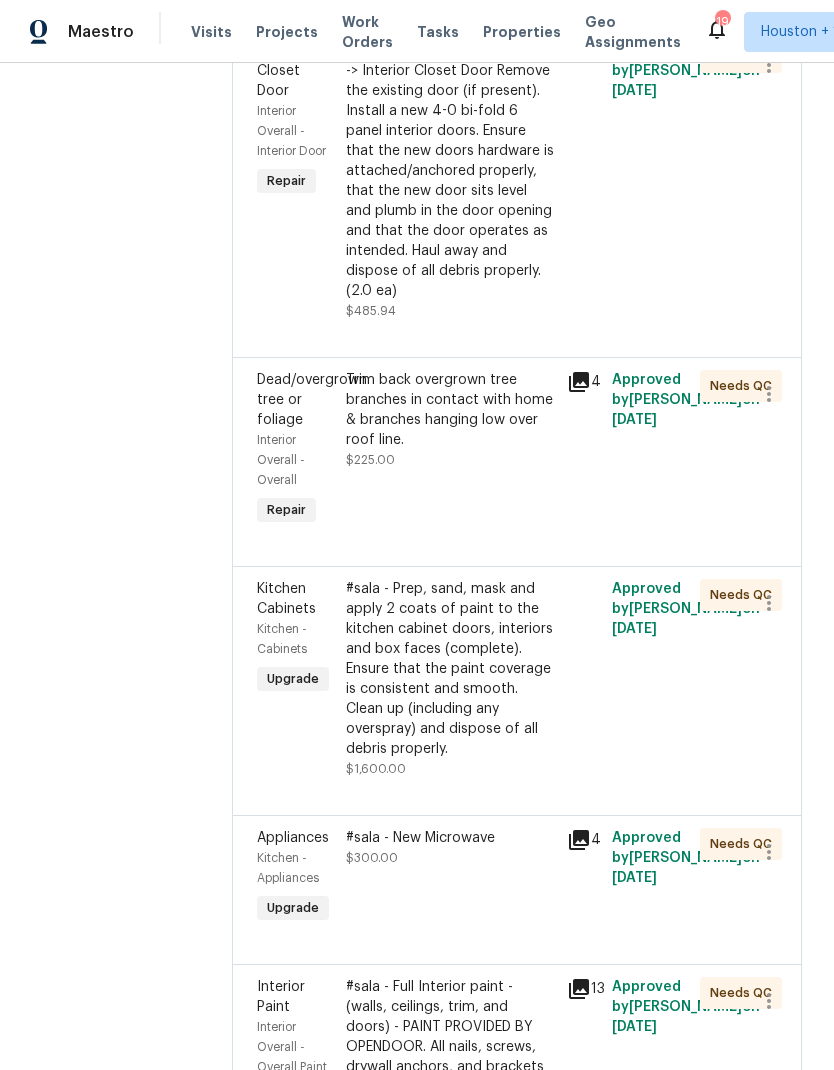 click on "#sala - Prep, sand, mask and apply 2 coats of paint to the kitchen cabinet doors, interiors and box faces (complete). Ensure that the paint coverage is consistent and smooth. Clean up (including any overspray) and dispose of all debris properly." at bounding box center [451, 669] 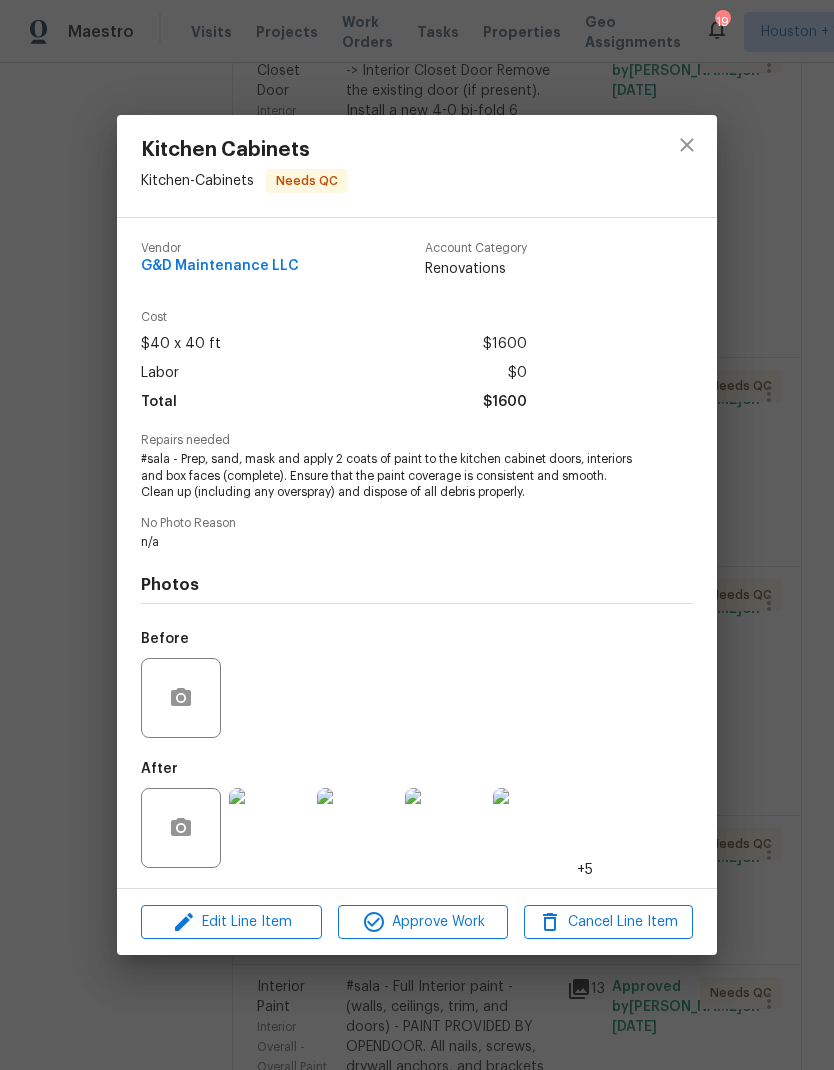 click at bounding box center (269, 828) 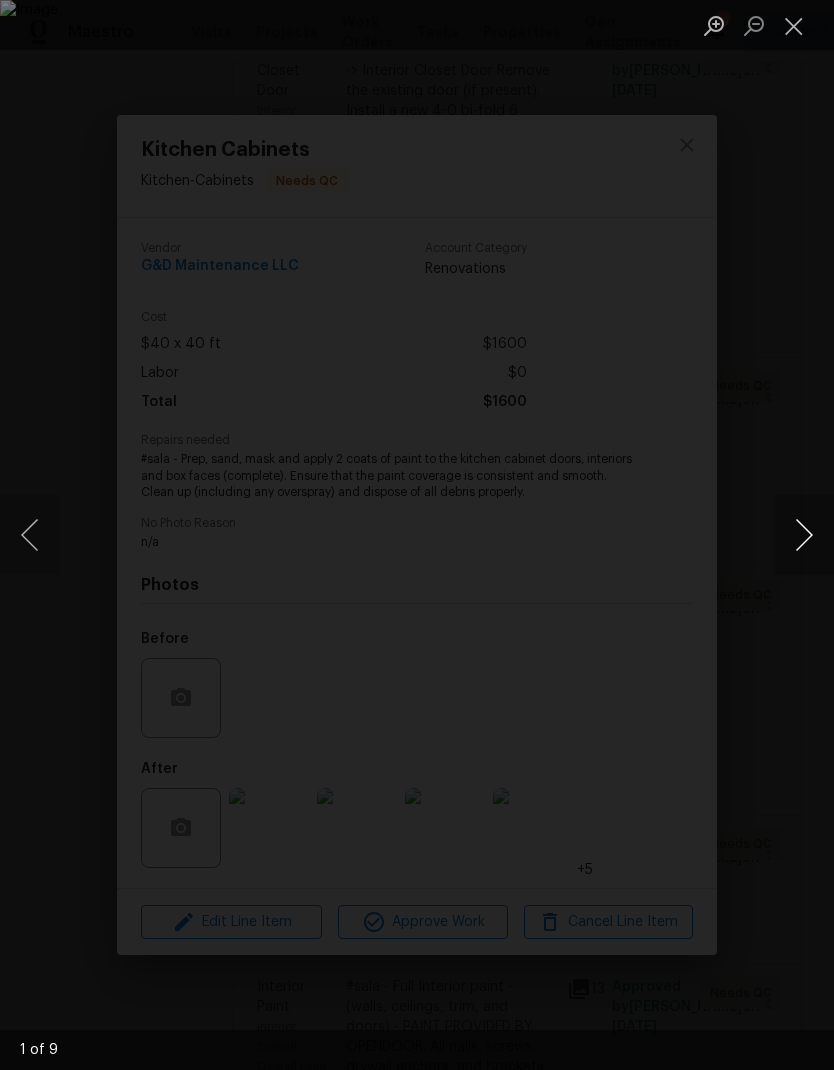 click at bounding box center (804, 535) 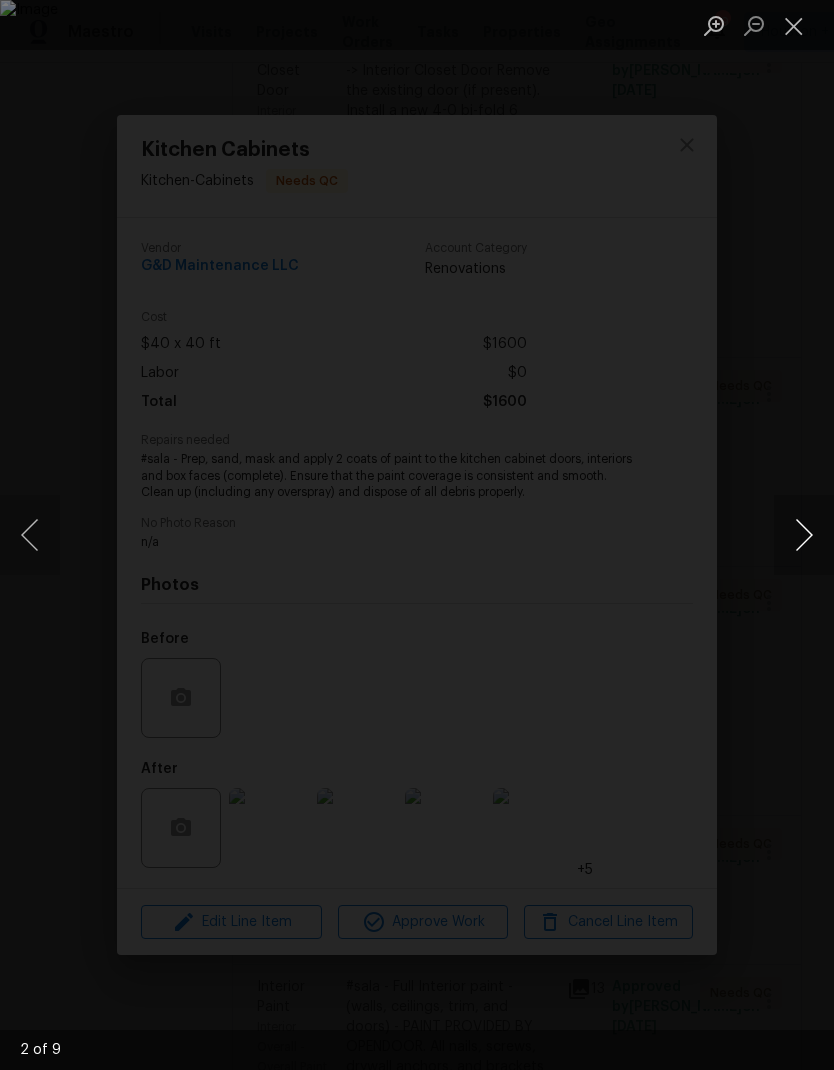 click at bounding box center [804, 535] 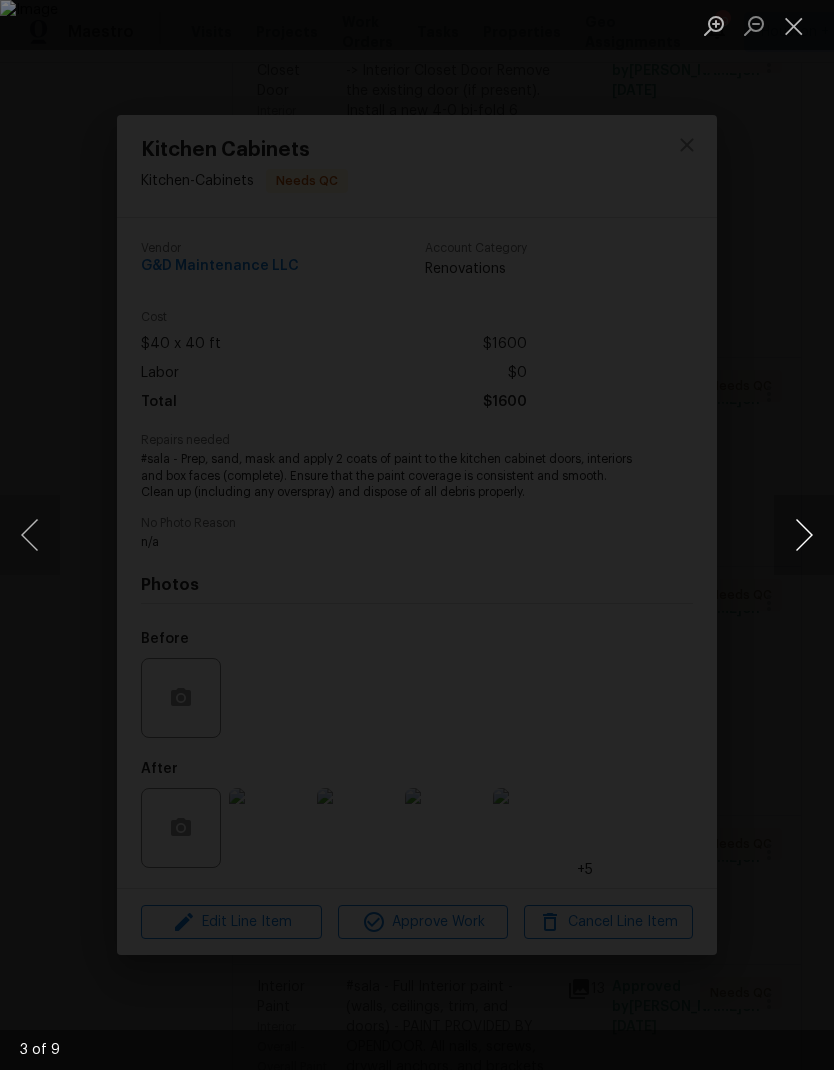 click at bounding box center (804, 535) 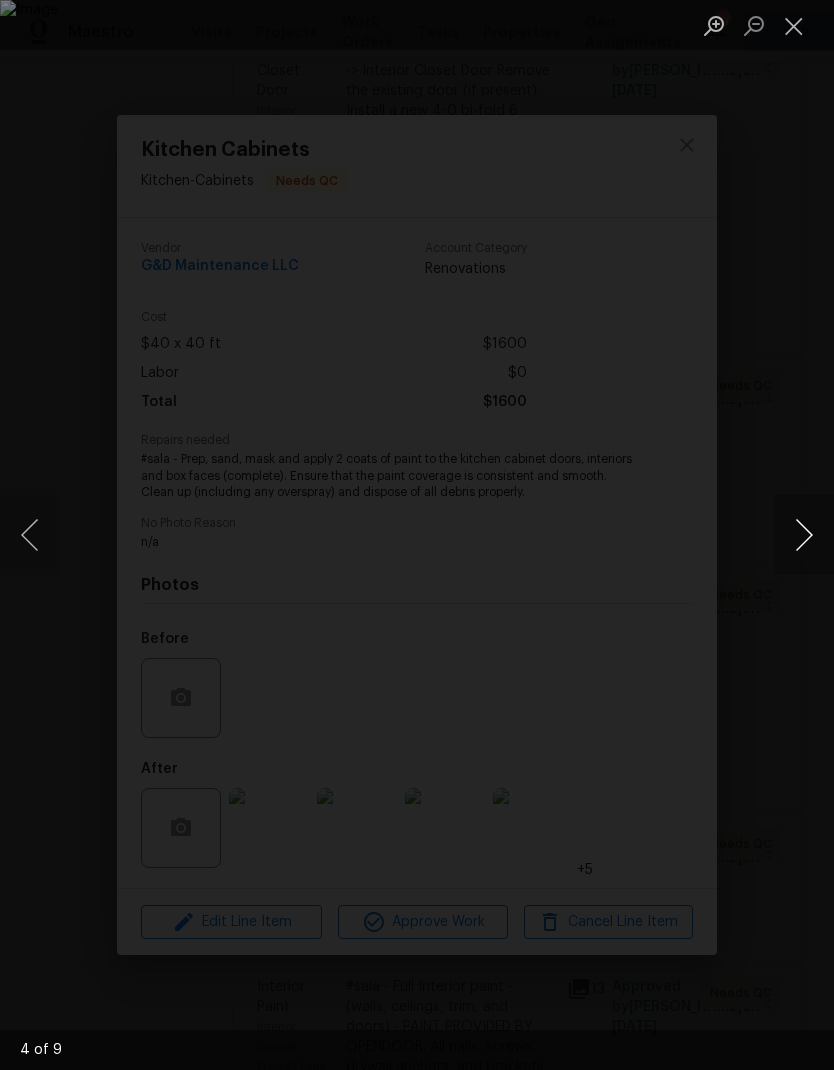 click at bounding box center [804, 535] 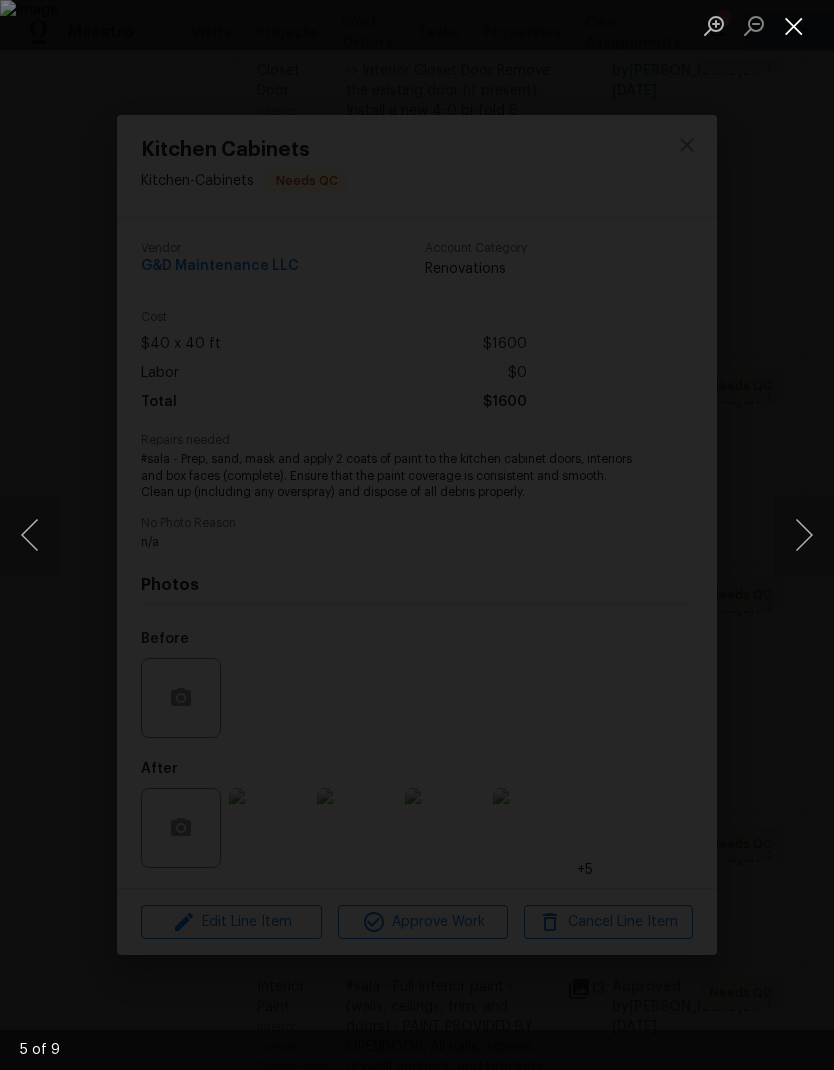 click at bounding box center (794, 25) 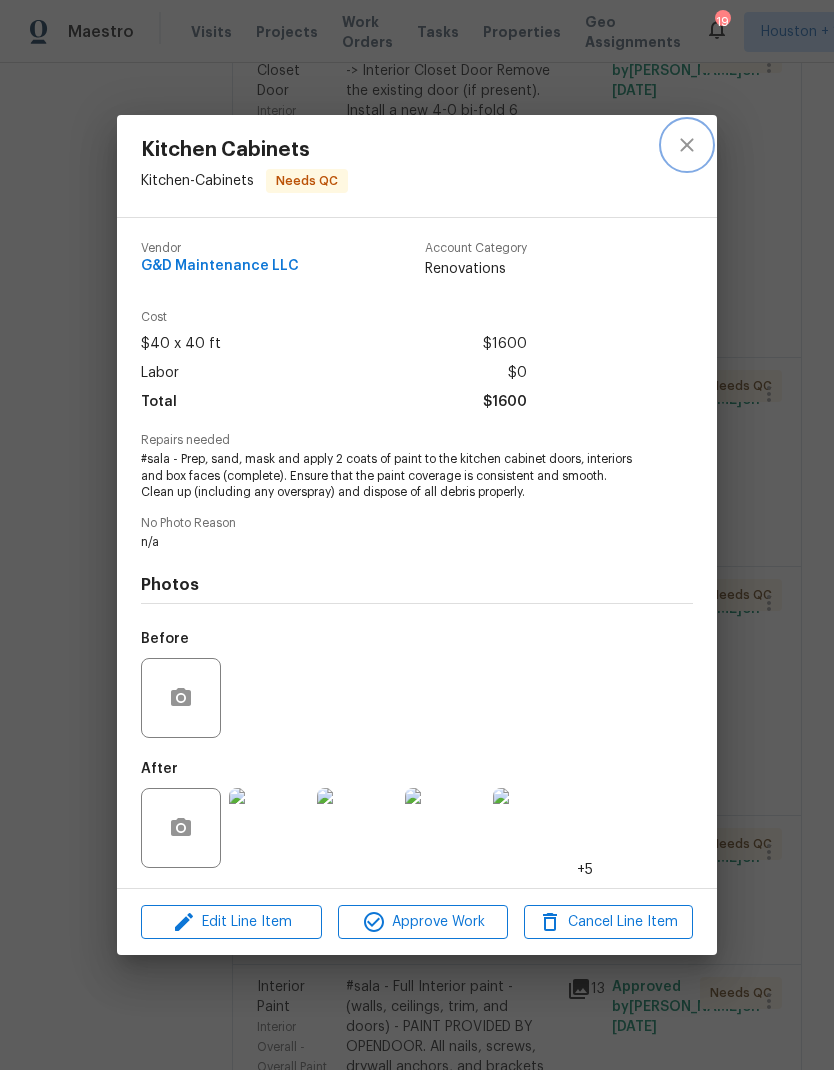 click 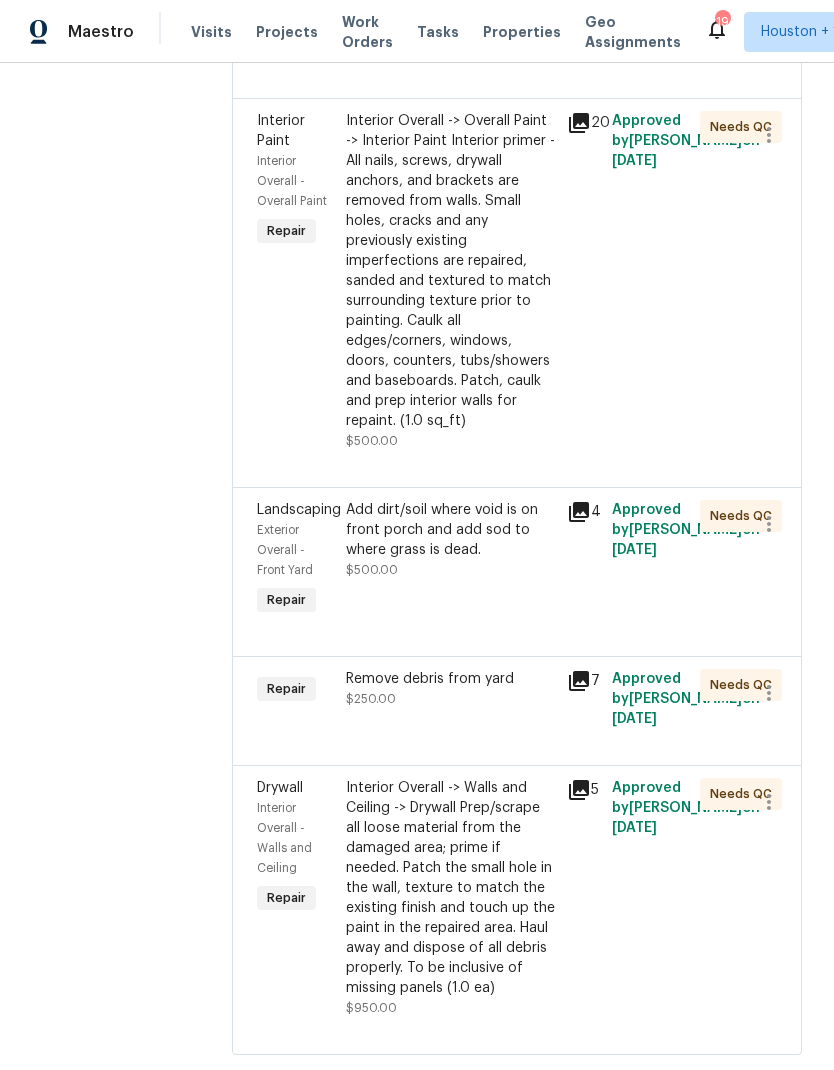 scroll, scrollTop: 3965, scrollLeft: 0, axis: vertical 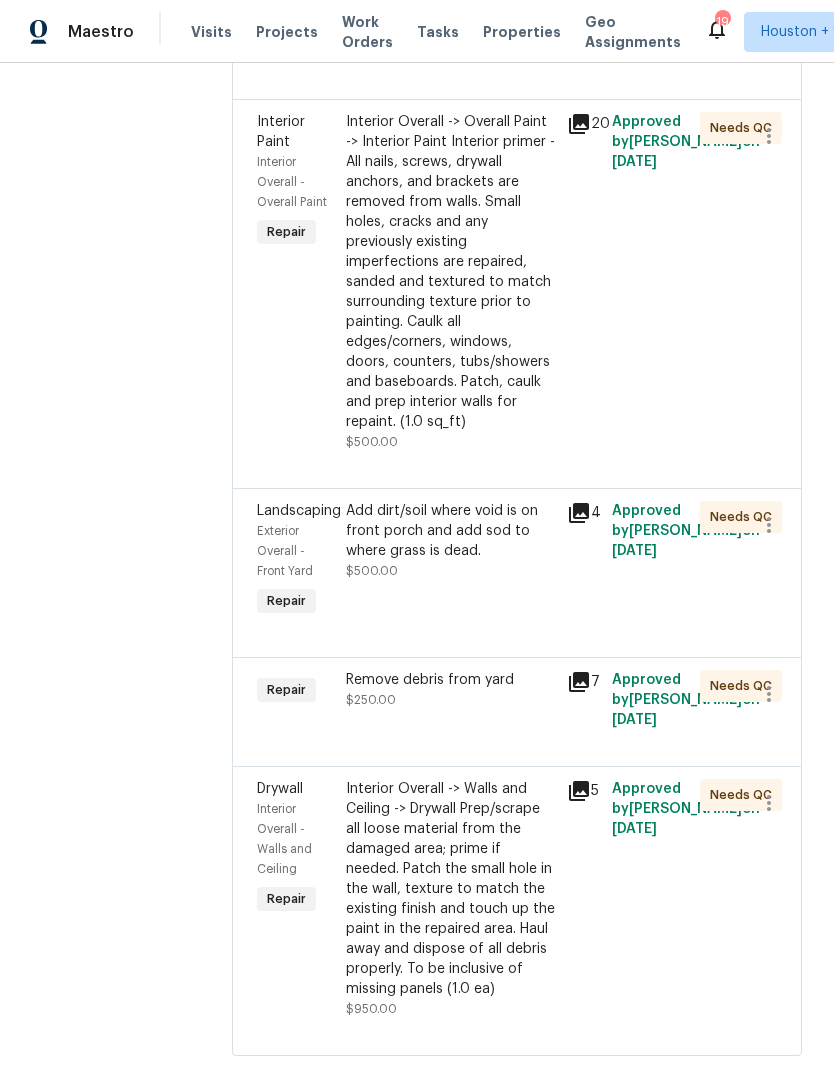 click on "Interior Overall -> Walls and Ceiling -> Drywall
Prep/scrape all loose material from the damaged area; prime if needed. Patch the small hole in the wall, texture to match the existing finish and touch up the paint in the repaired area. Haul away and dispose of all debris properly. To be inclusive of missing panels
(1.0 ea)" at bounding box center (451, 889) 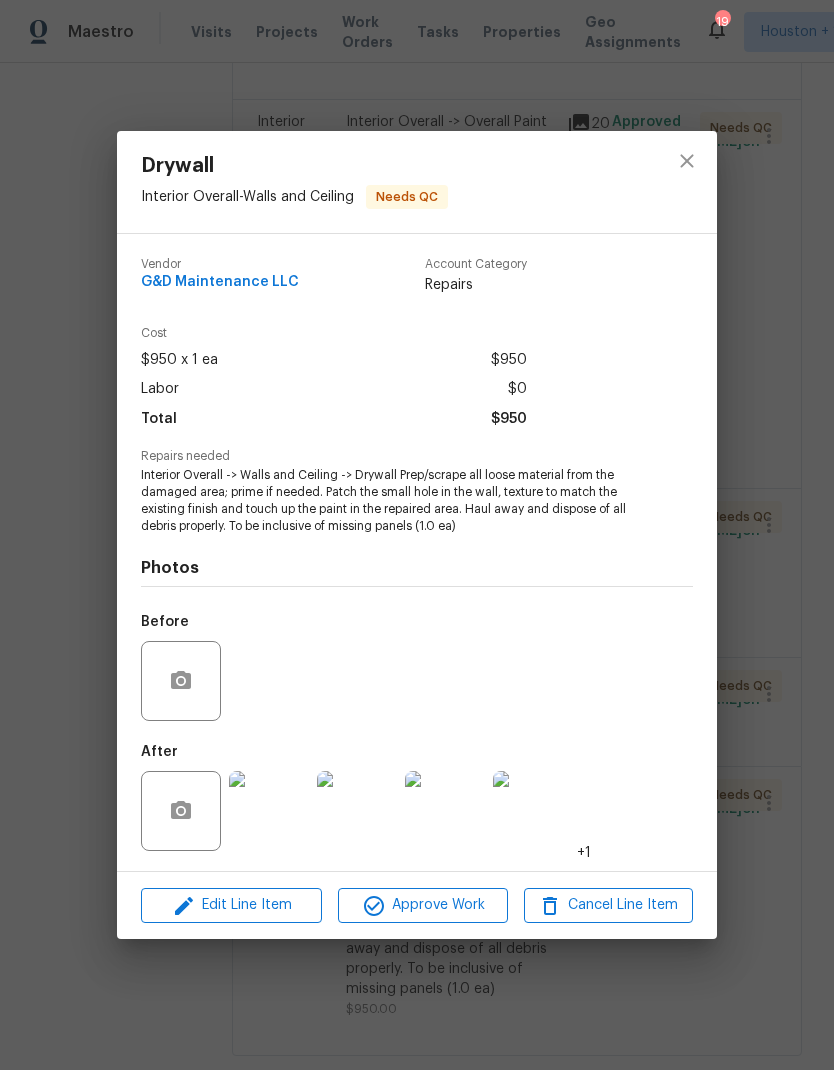 click at bounding box center (269, 811) 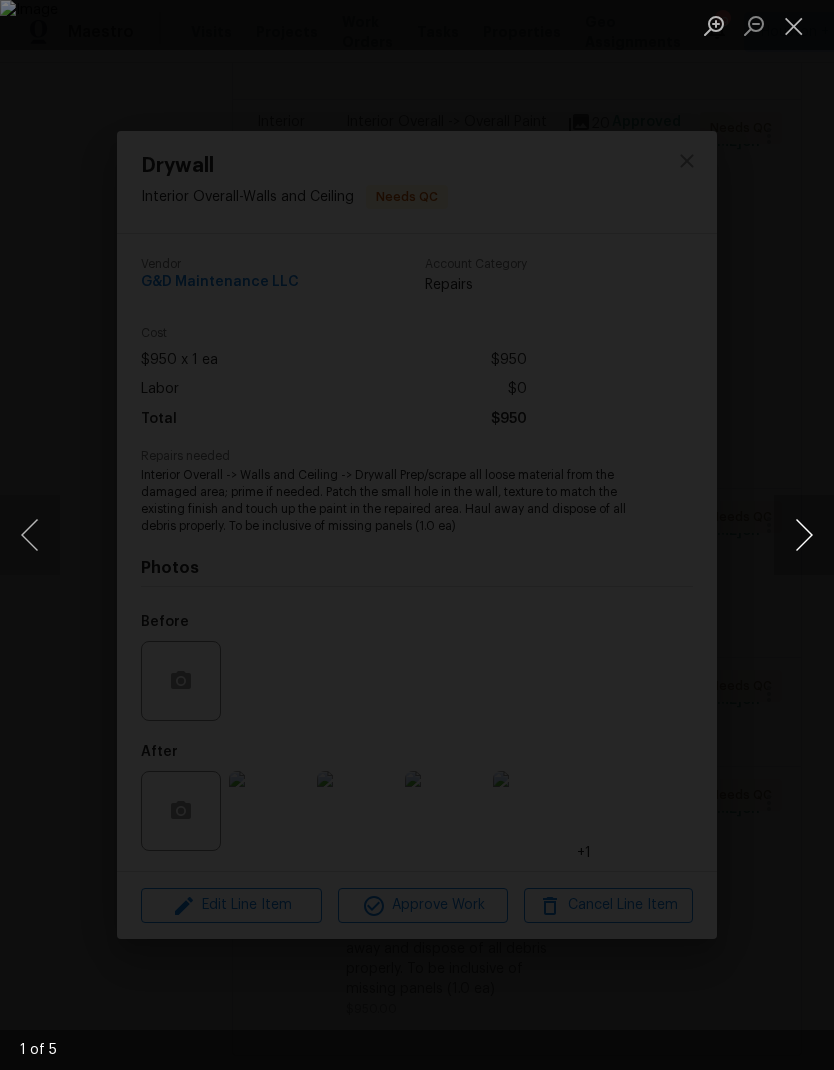 click at bounding box center (804, 535) 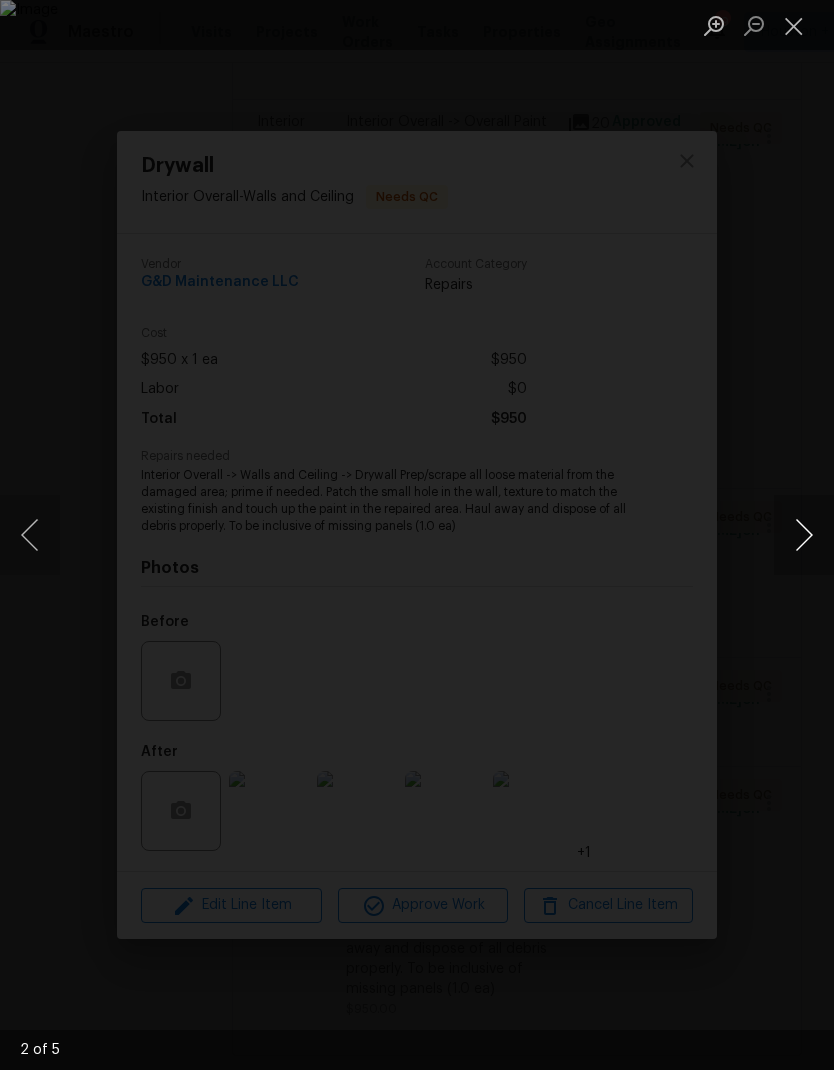 click at bounding box center [804, 535] 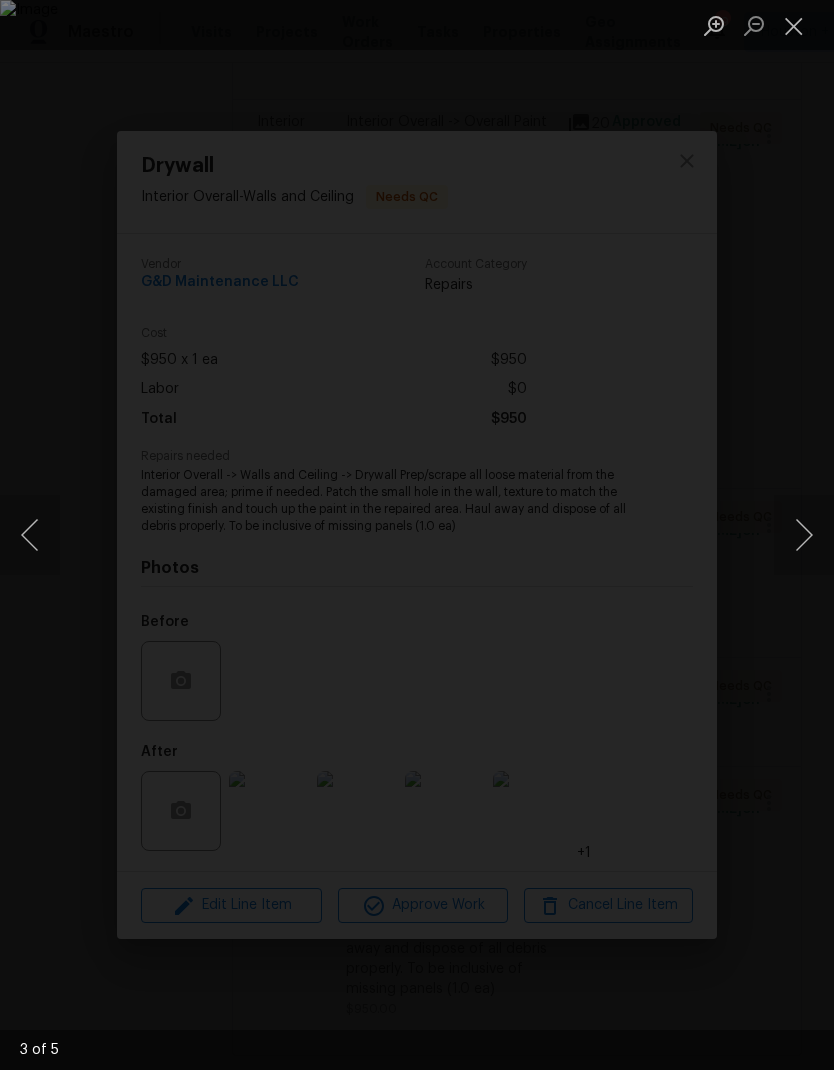 click at bounding box center (417, 535) 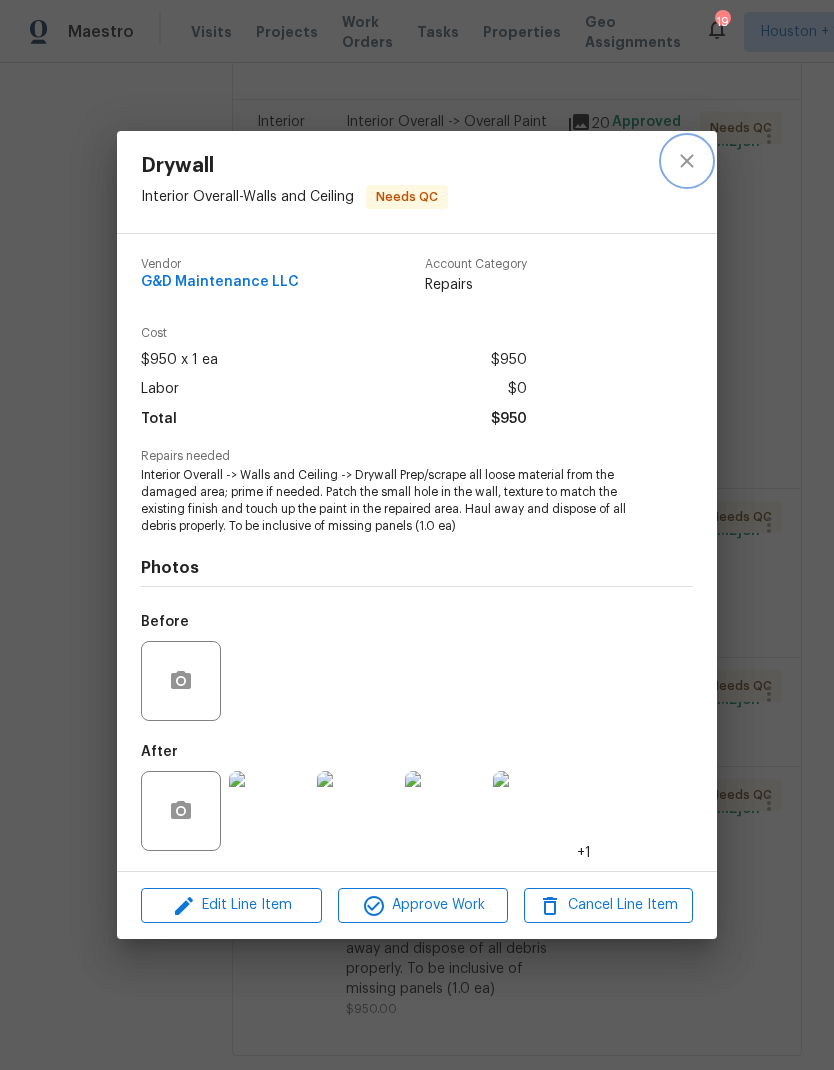 click 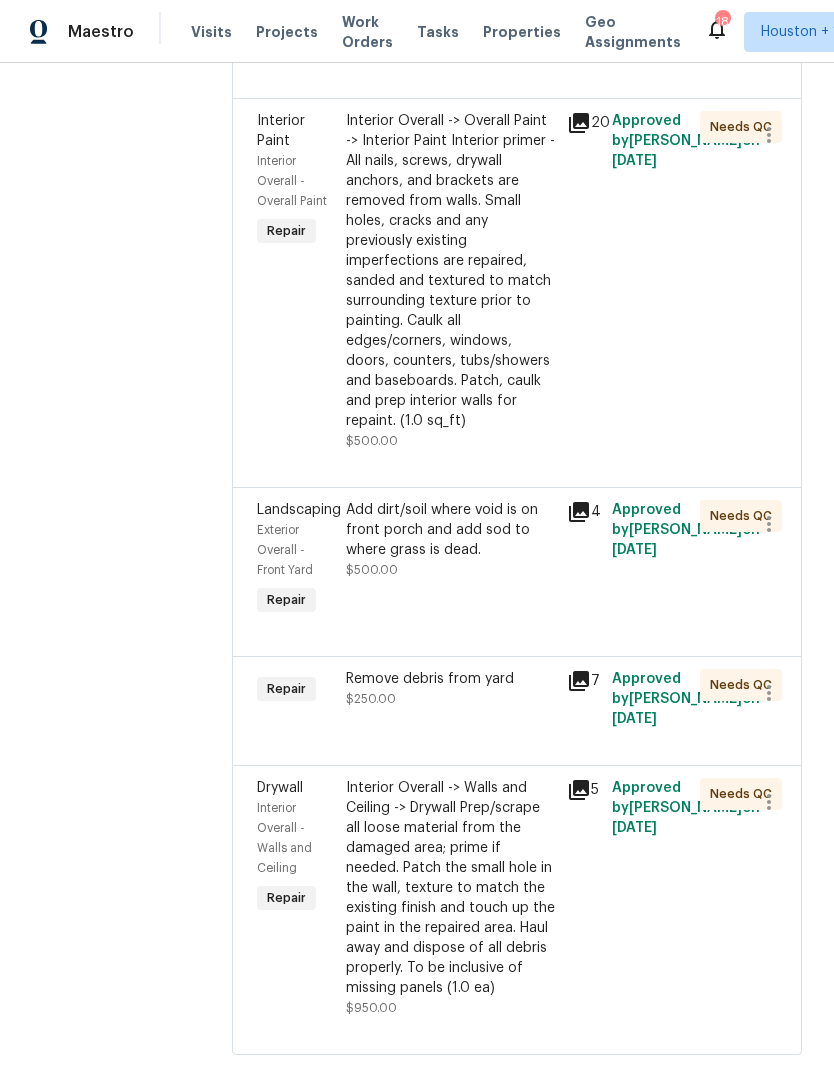 scroll, scrollTop: 3965, scrollLeft: 0, axis: vertical 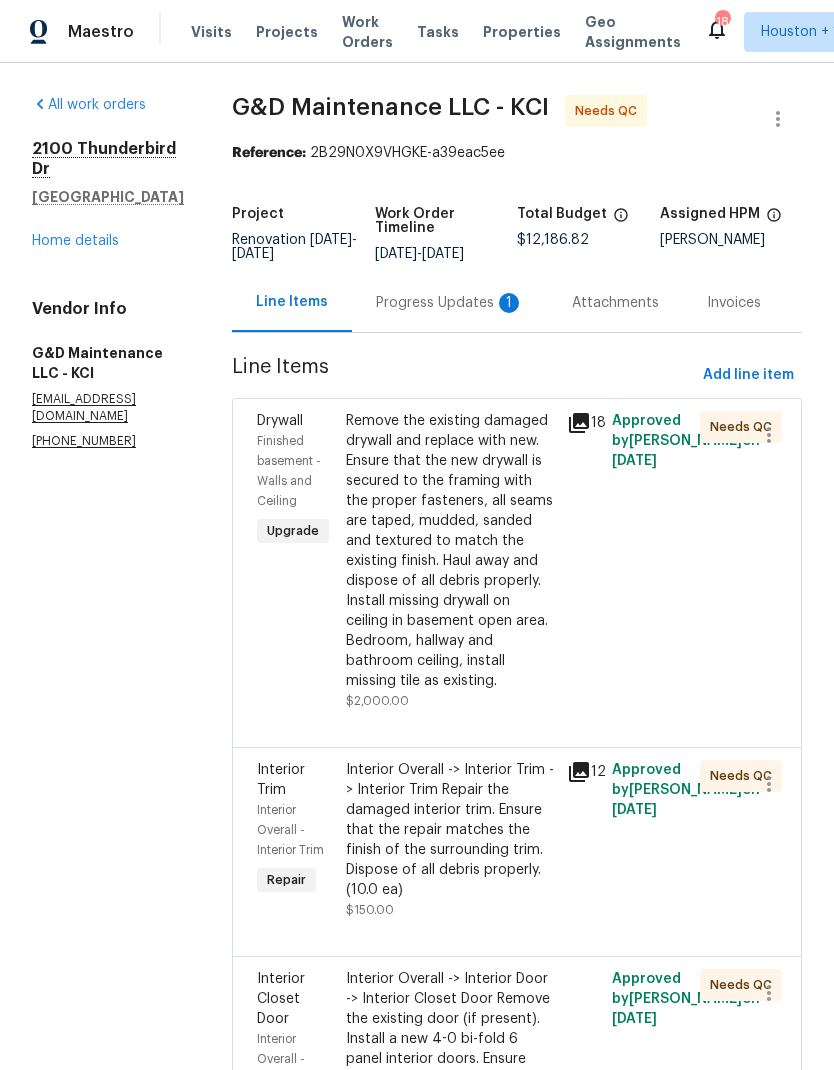 click on "Progress Updates 1" at bounding box center [450, 303] 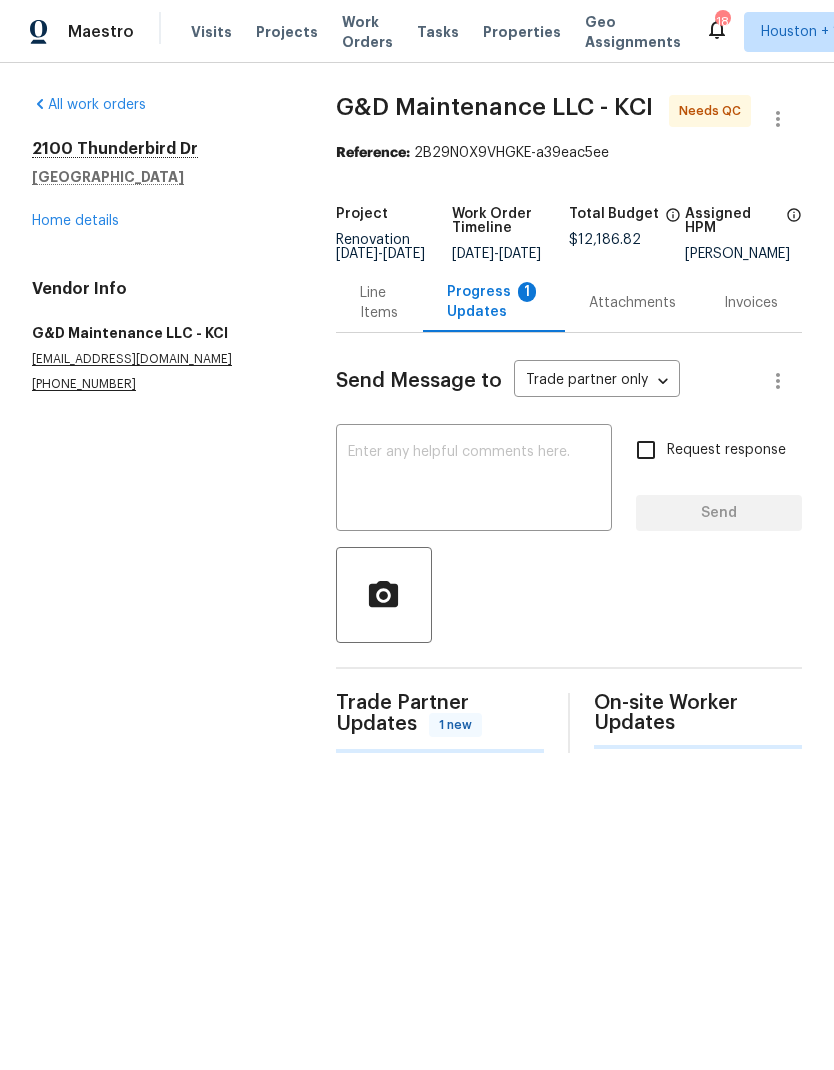 scroll, scrollTop: 0, scrollLeft: 0, axis: both 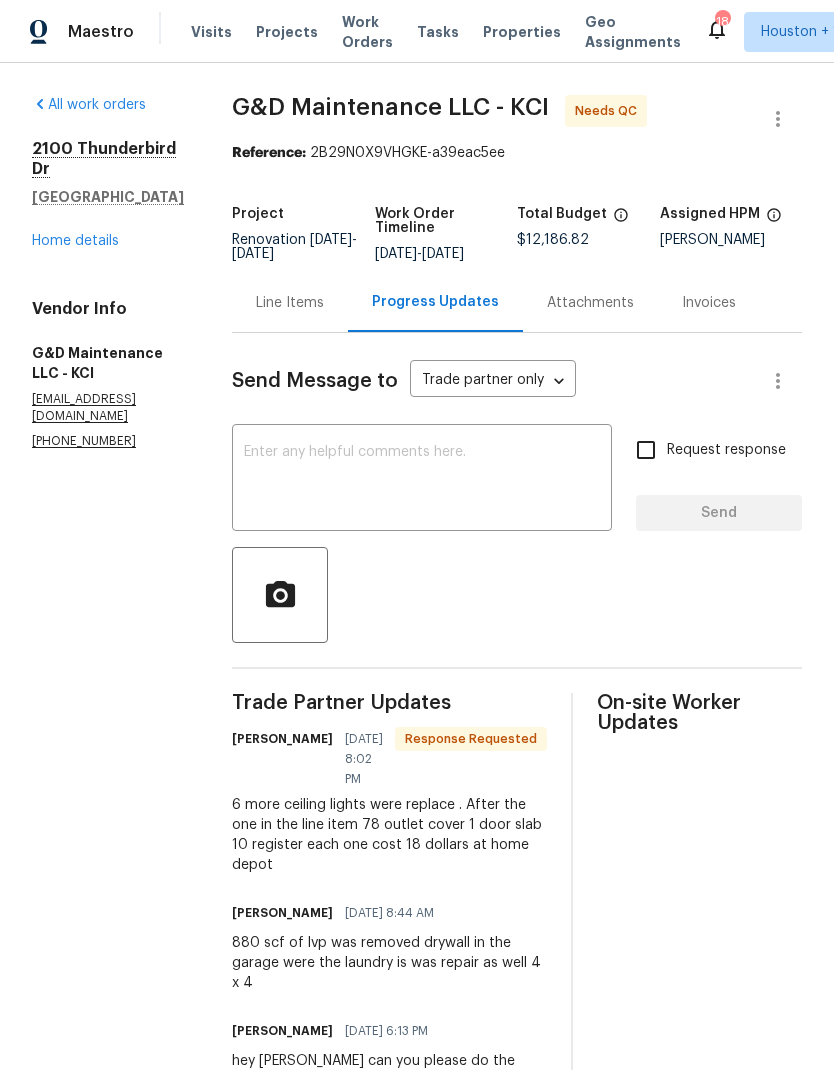 click on "Line Items" at bounding box center (290, 303) 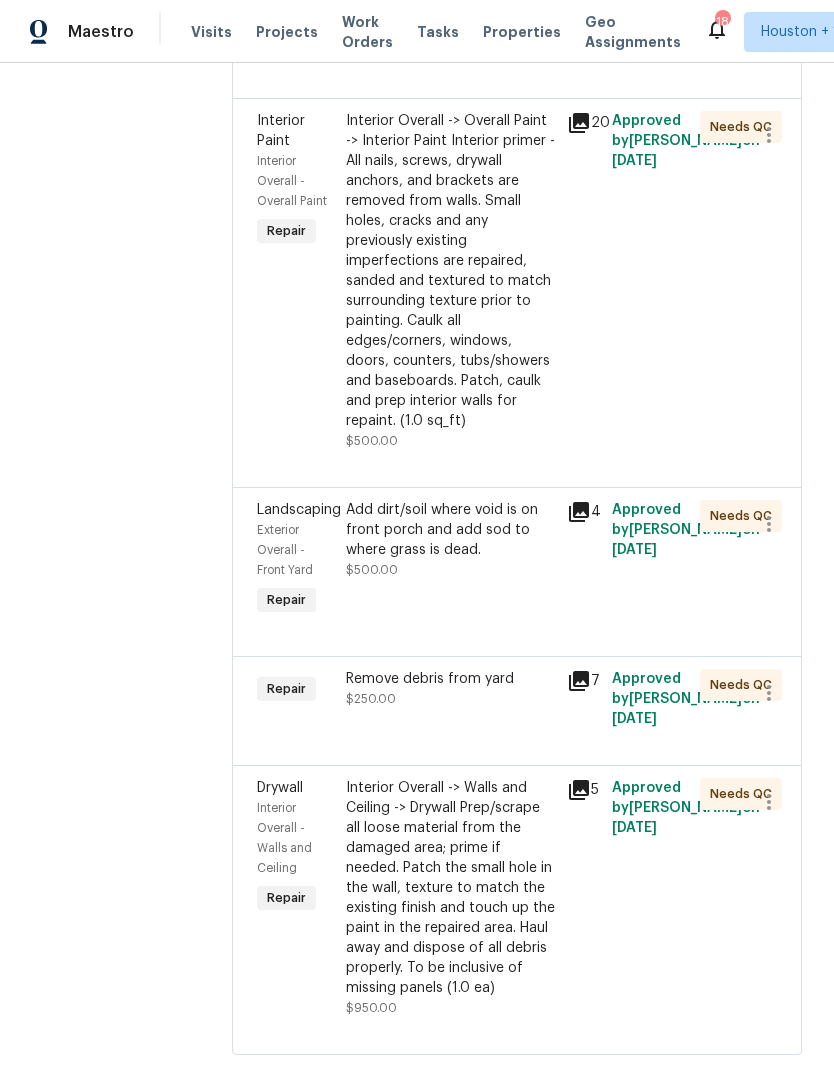 scroll, scrollTop: 3965, scrollLeft: 0, axis: vertical 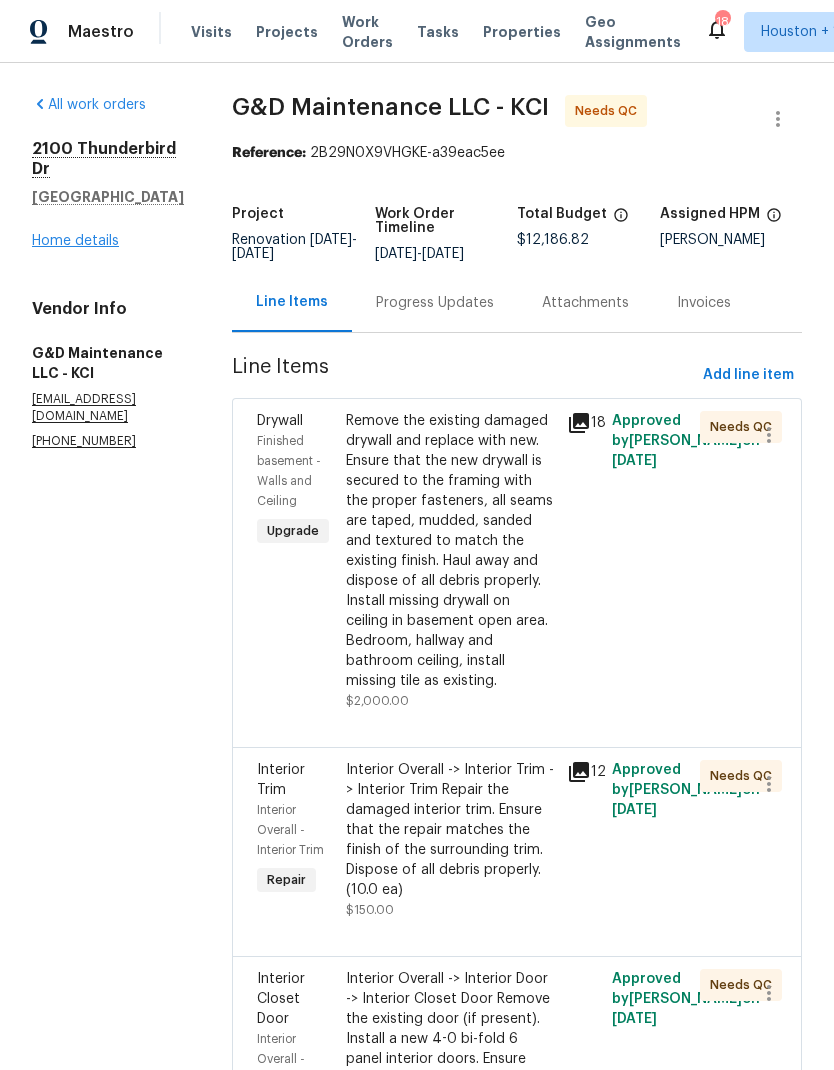 click on "Home details" at bounding box center [75, 241] 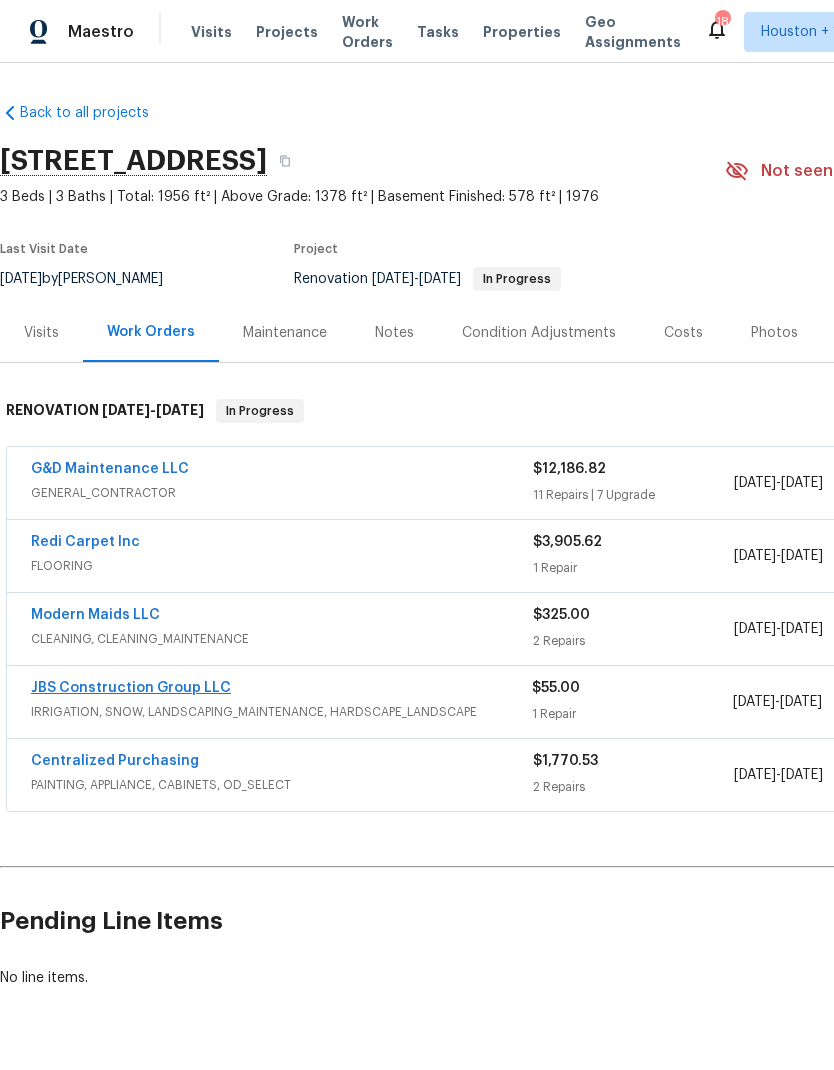 click on "JBS Construction Group LLC" at bounding box center [131, 688] 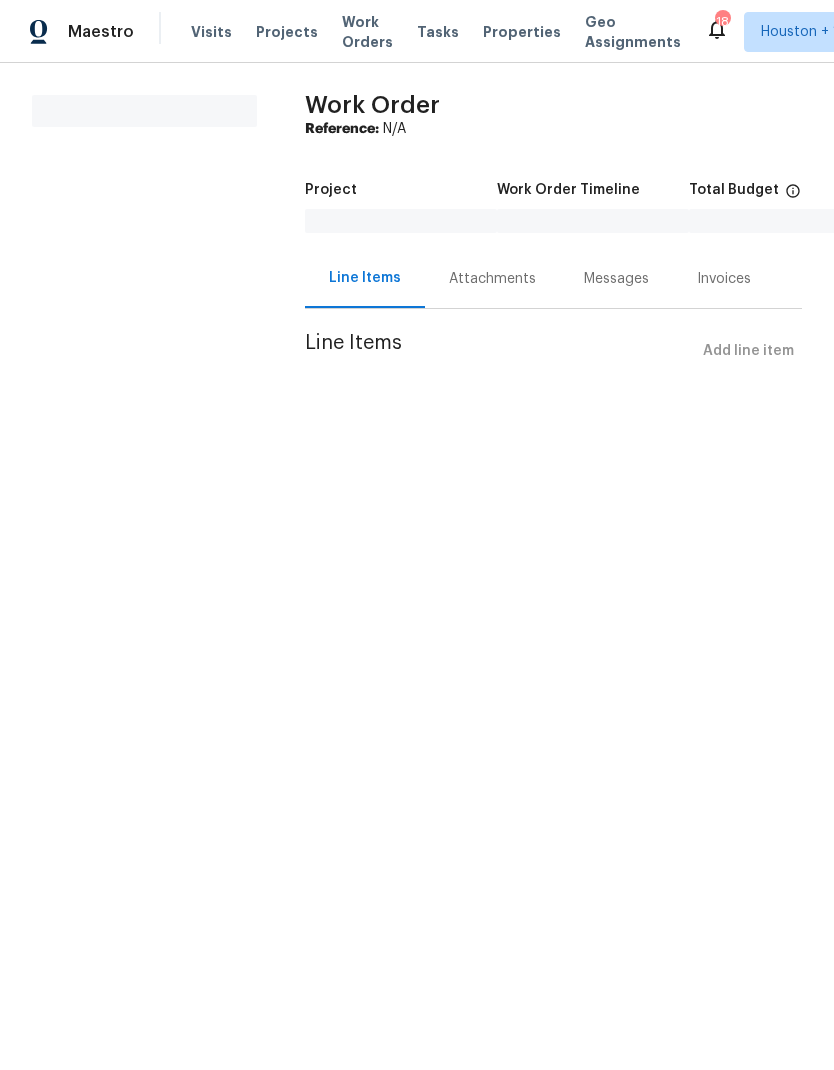 scroll, scrollTop: 0, scrollLeft: 0, axis: both 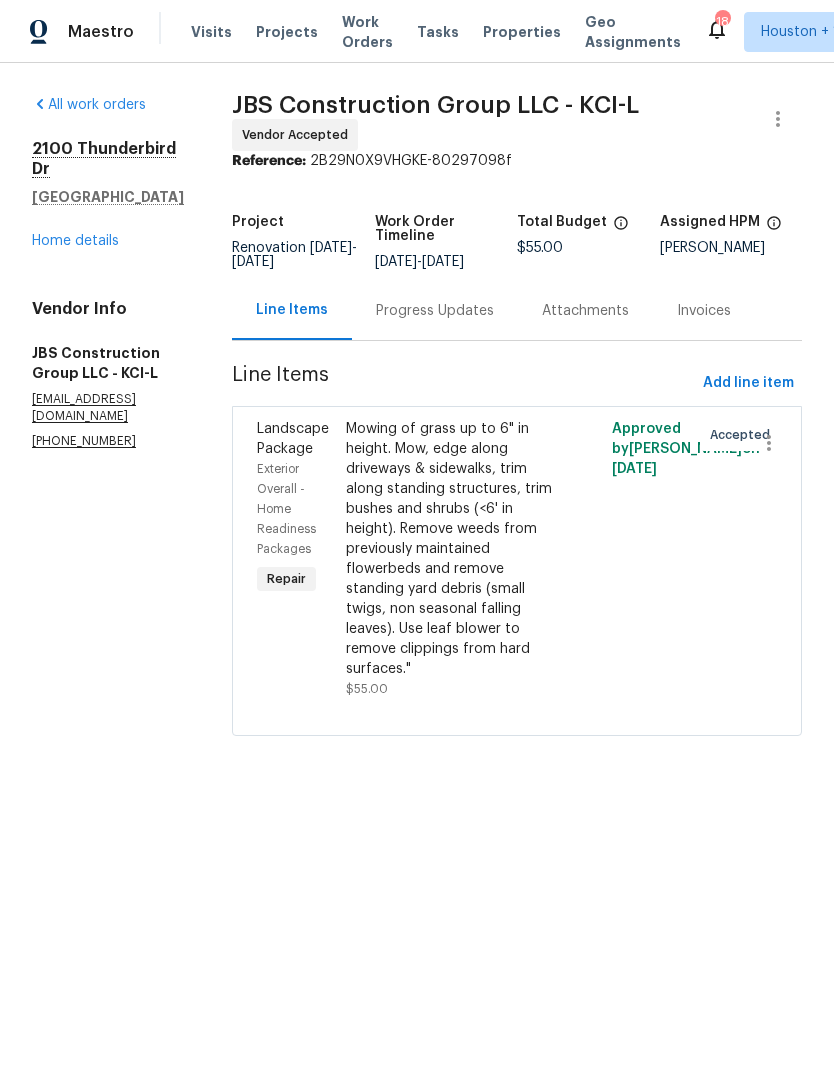 click on "[STREET_ADDRESS][PERSON_NAME] Home details" at bounding box center [108, 195] 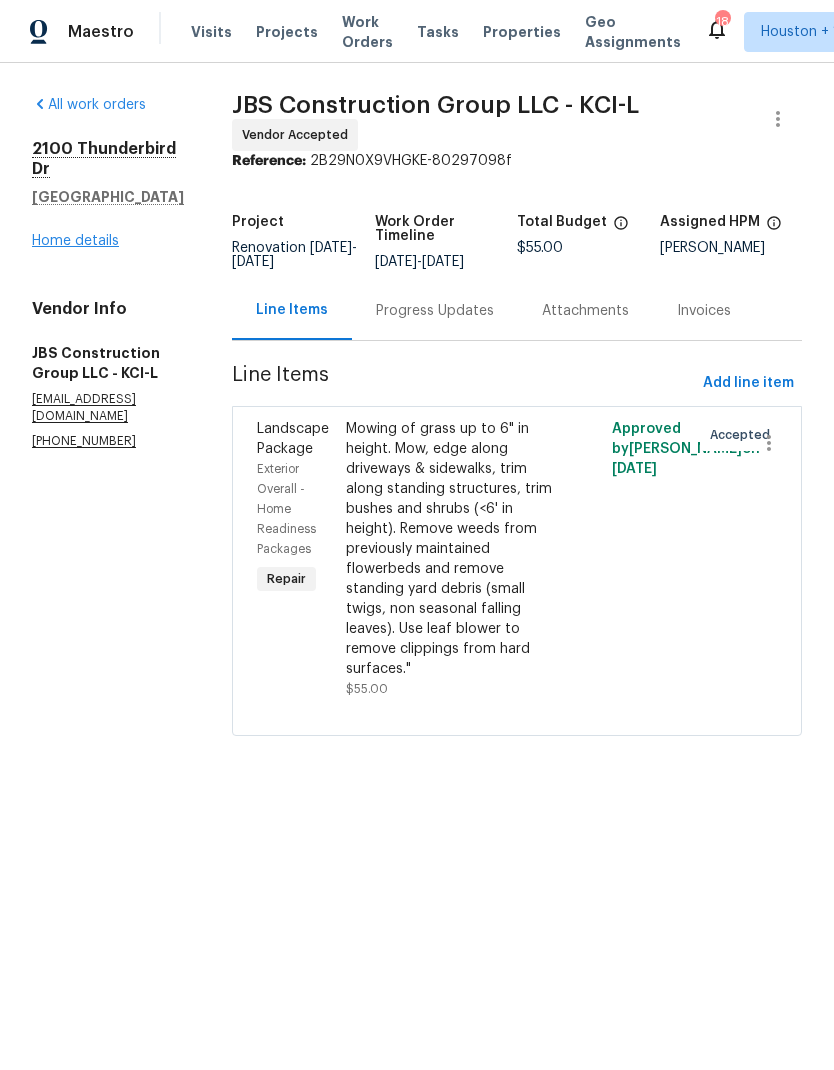 click on "Home details" at bounding box center [75, 241] 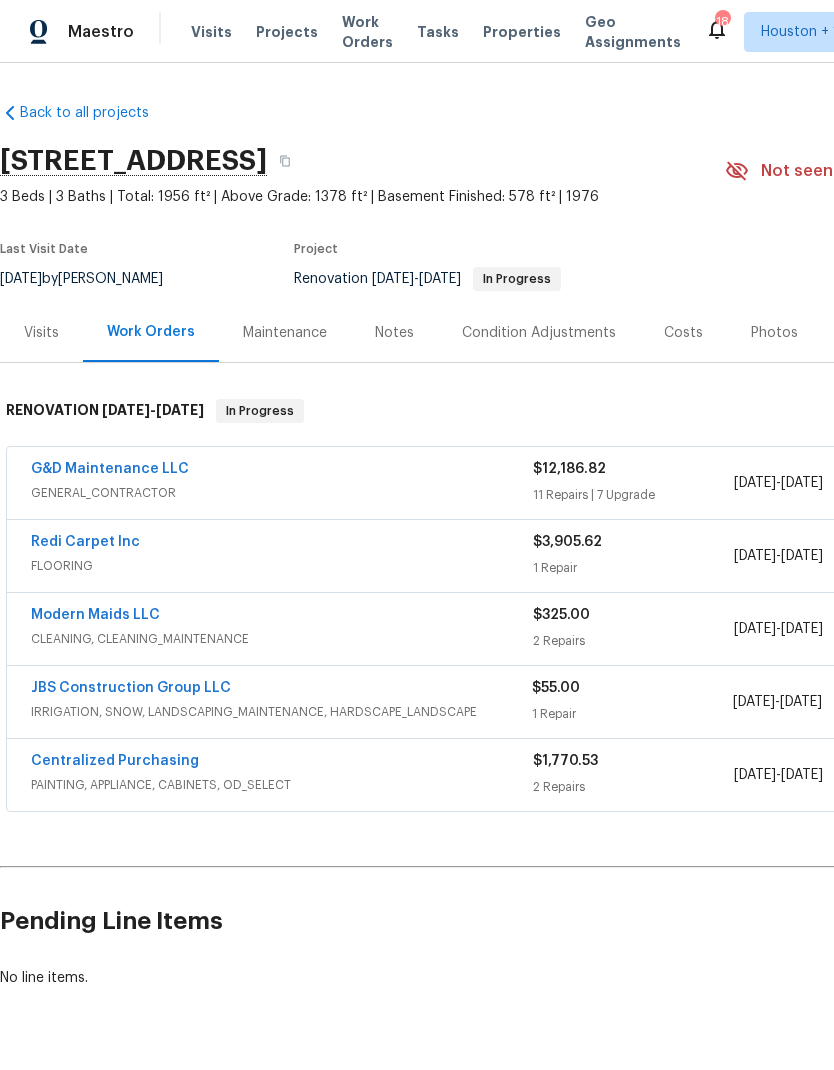 scroll, scrollTop: 0, scrollLeft: 0, axis: both 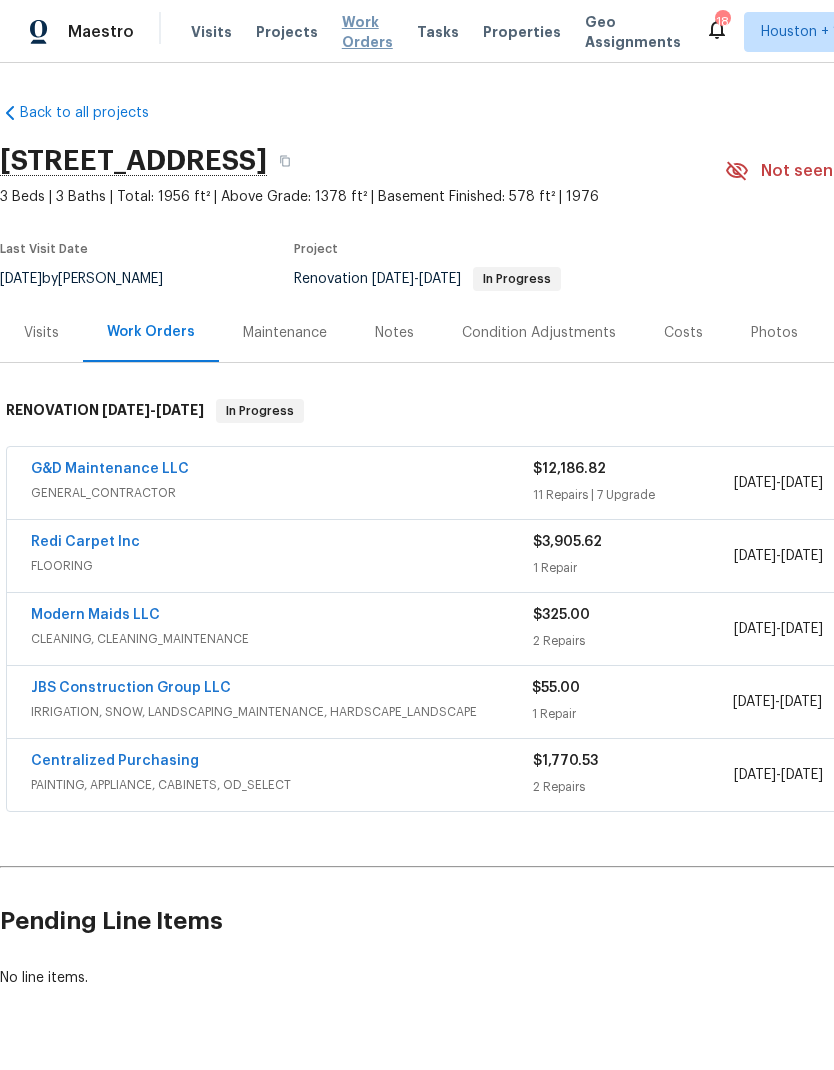 click on "Work Orders" at bounding box center (367, 32) 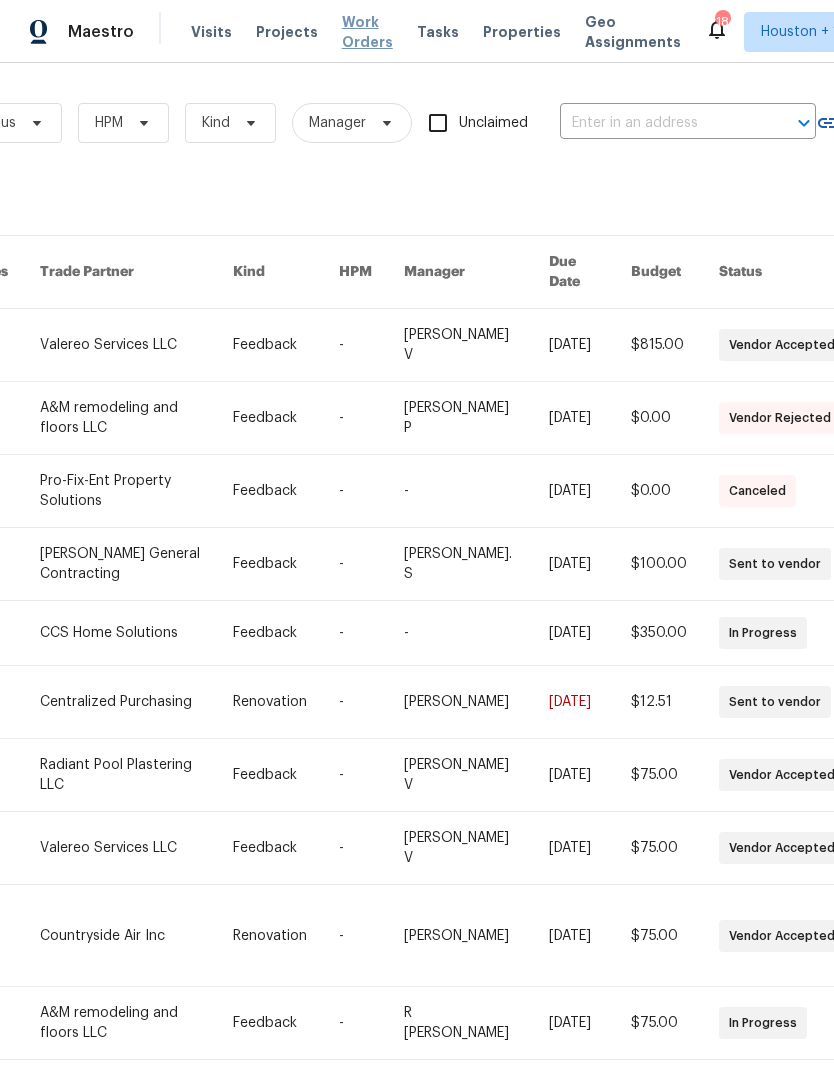 scroll, scrollTop: 0, scrollLeft: 296, axis: horizontal 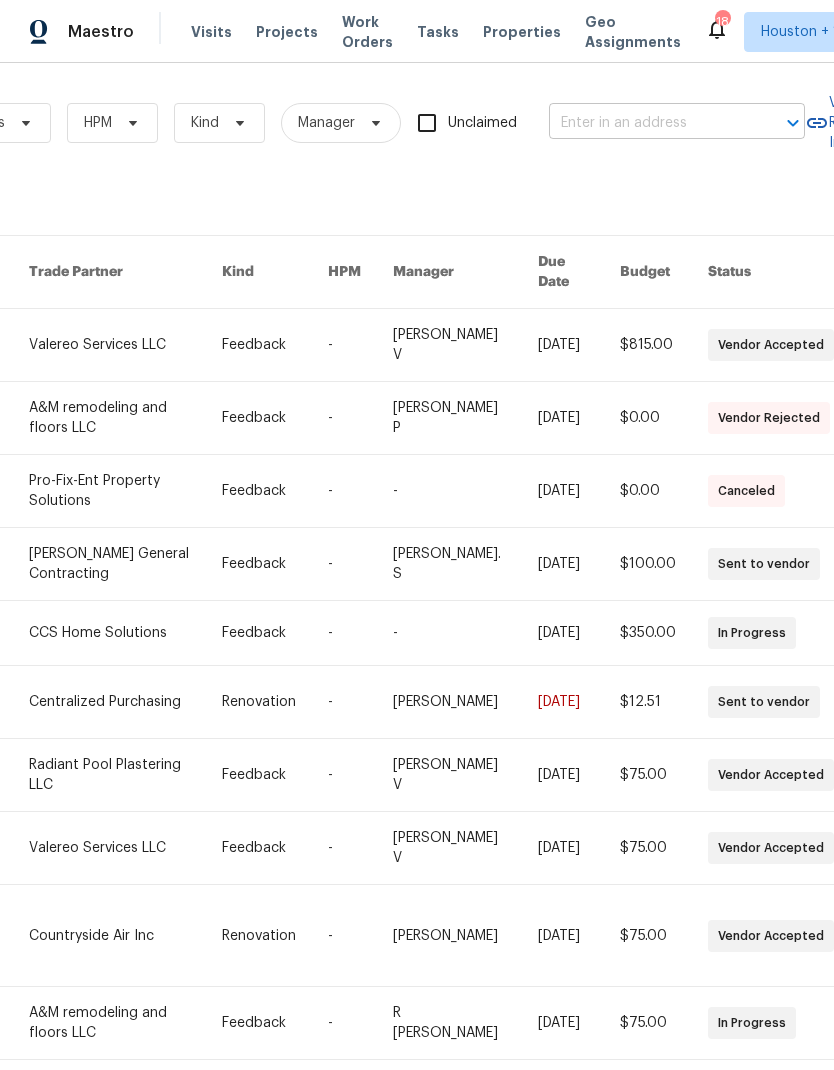 click at bounding box center (649, 123) 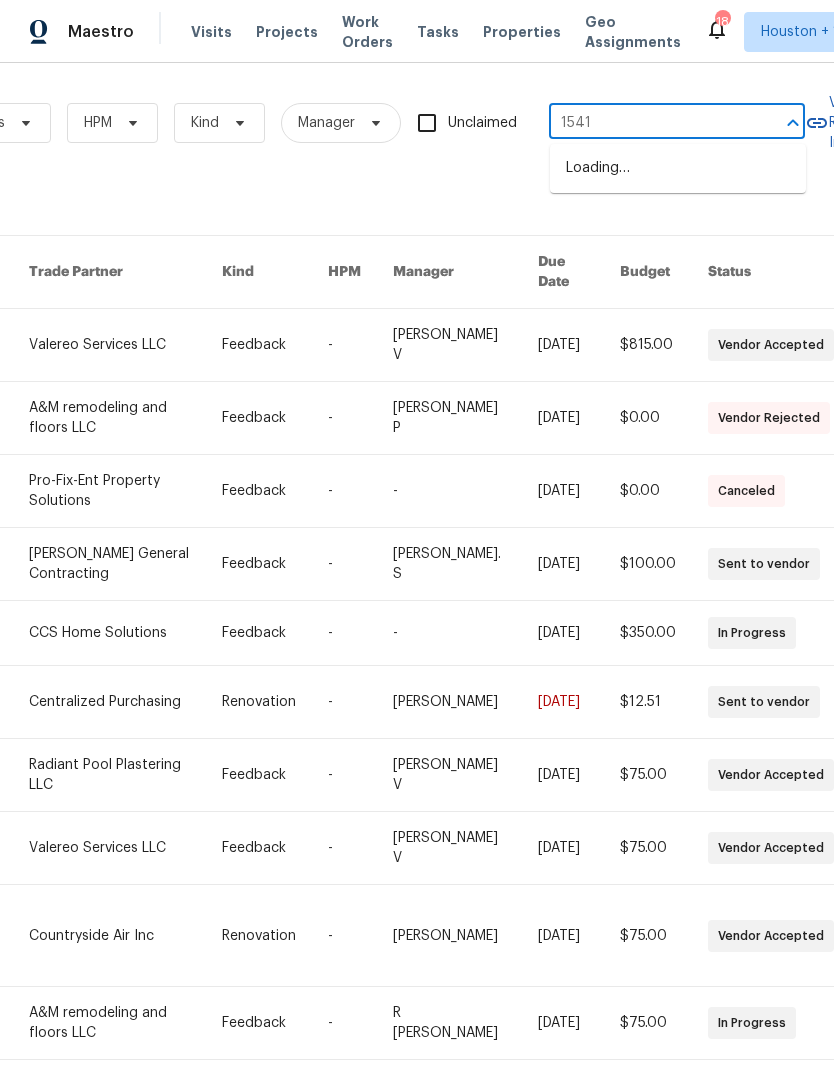 type on "15416" 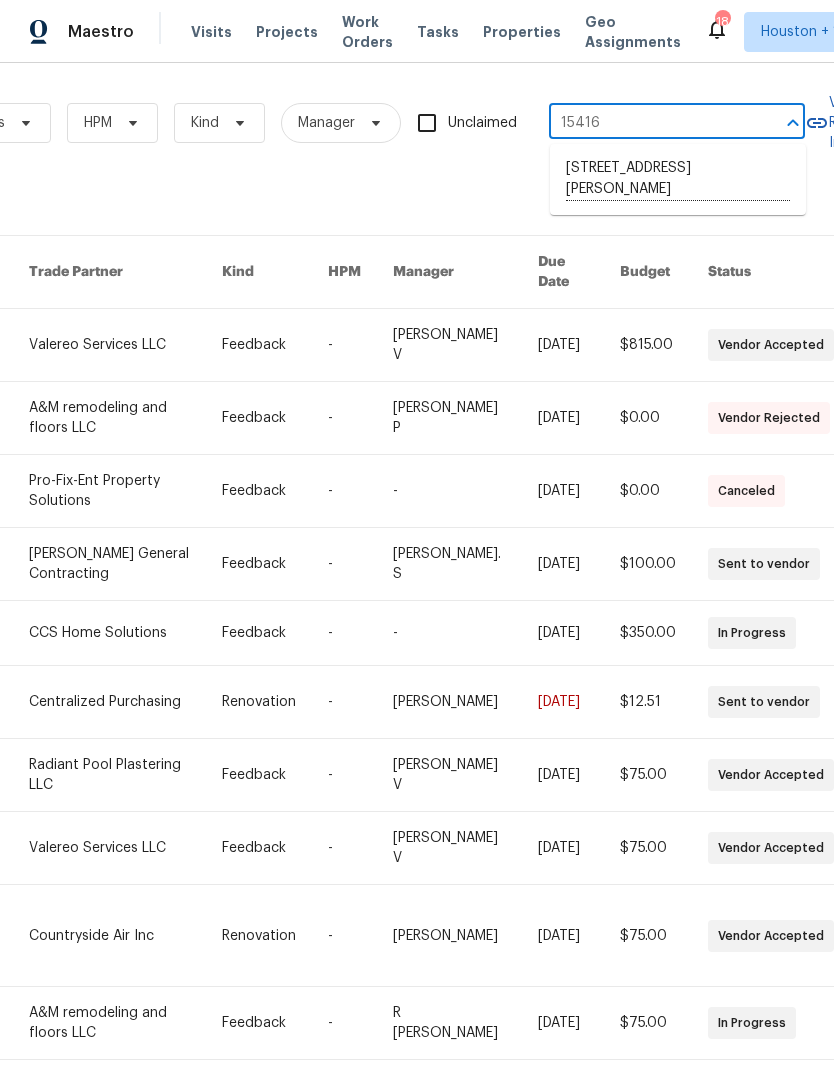 click on "[STREET_ADDRESS][PERSON_NAME]" at bounding box center [678, 179] 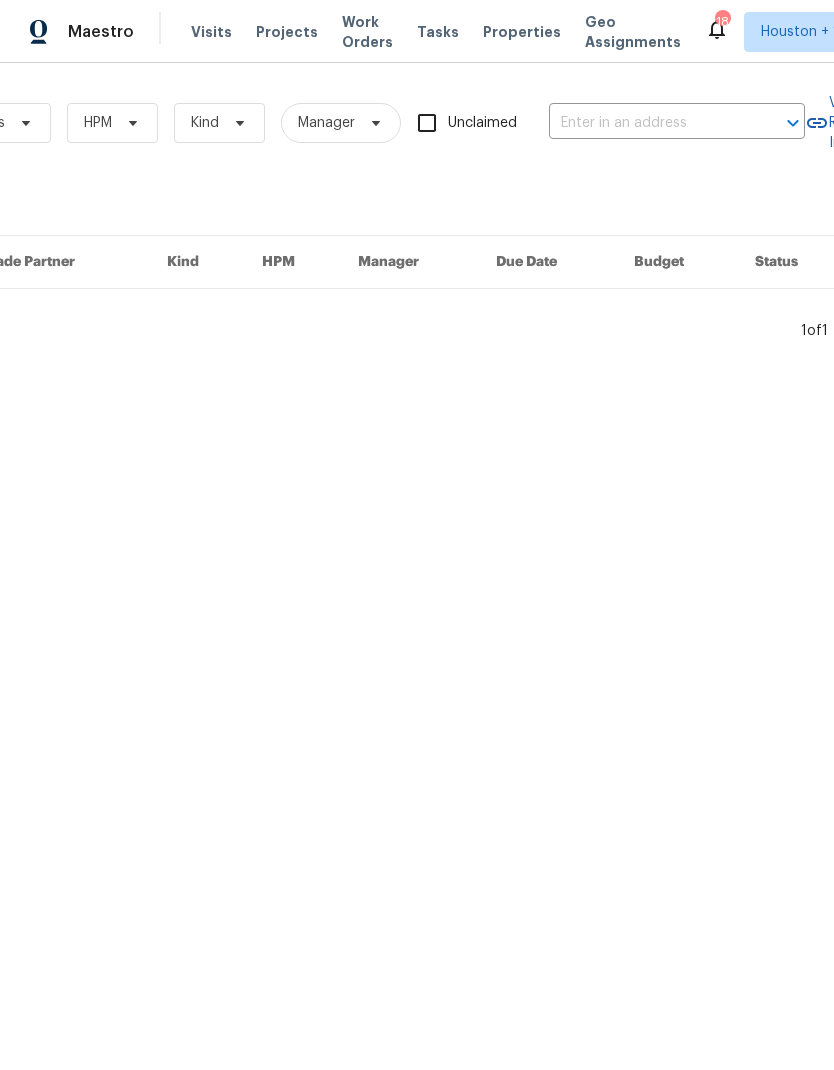 type on "[STREET_ADDRESS][PERSON_NAME]" 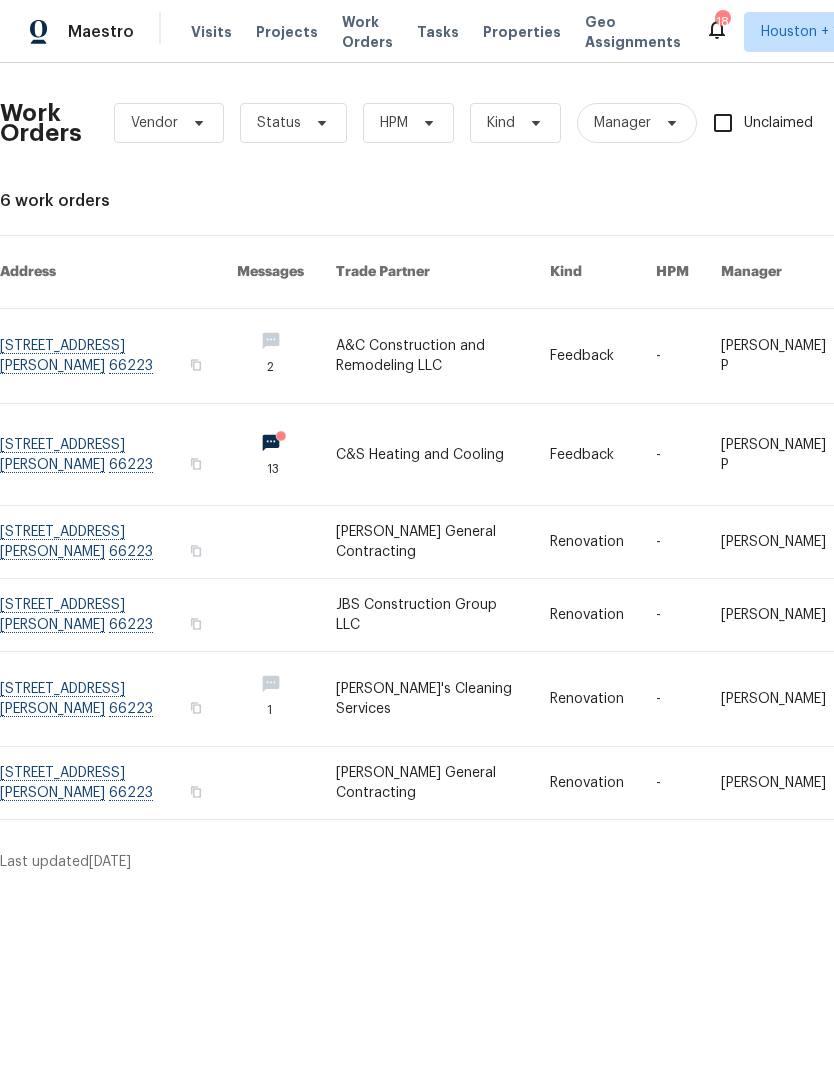 scroll, scrollTop: 0, scrollLeft: 0, axis: both 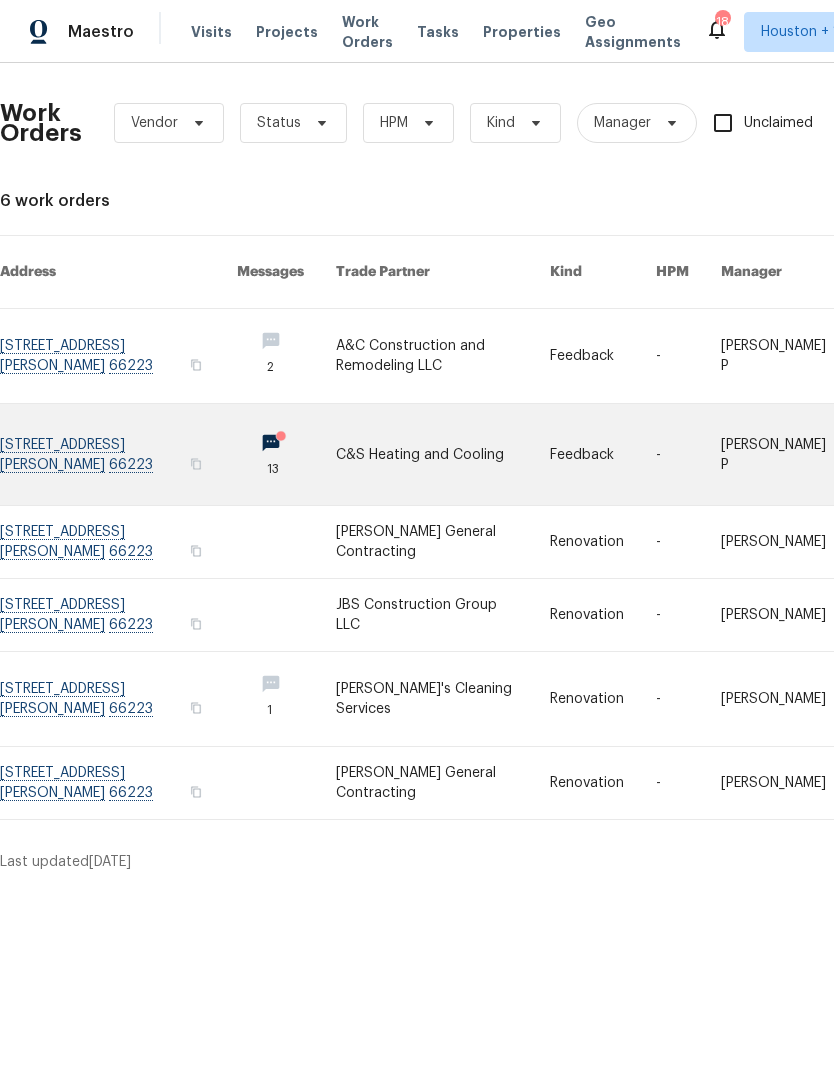click at bounding box center (443, 454) 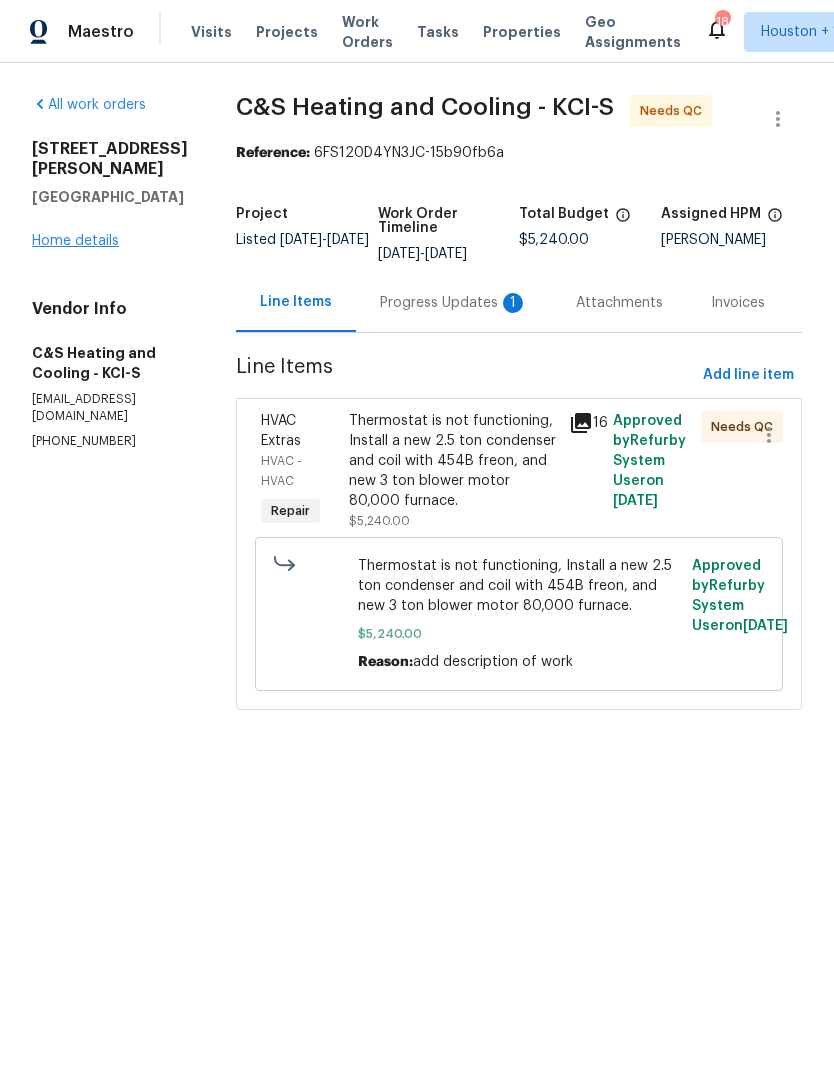click on "Home details" at bounding box center [75, 241] 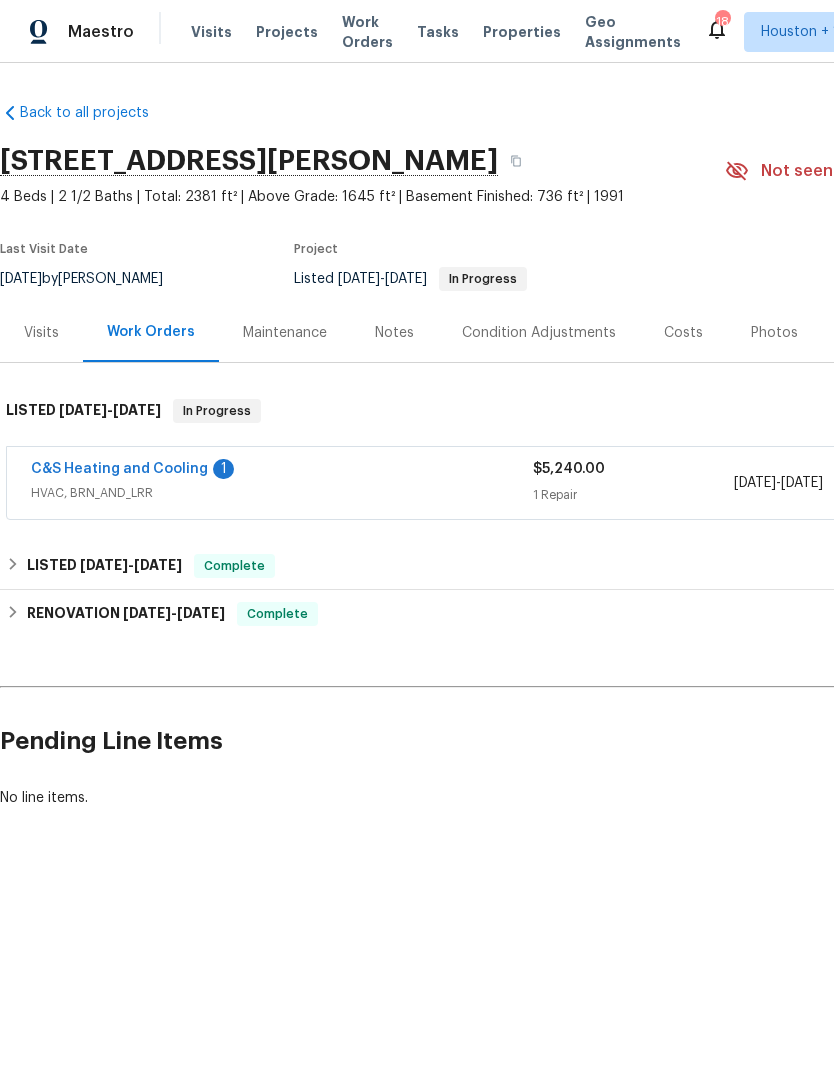 scroll, scrollTop: 0, scrollLeft: 0, axis: both 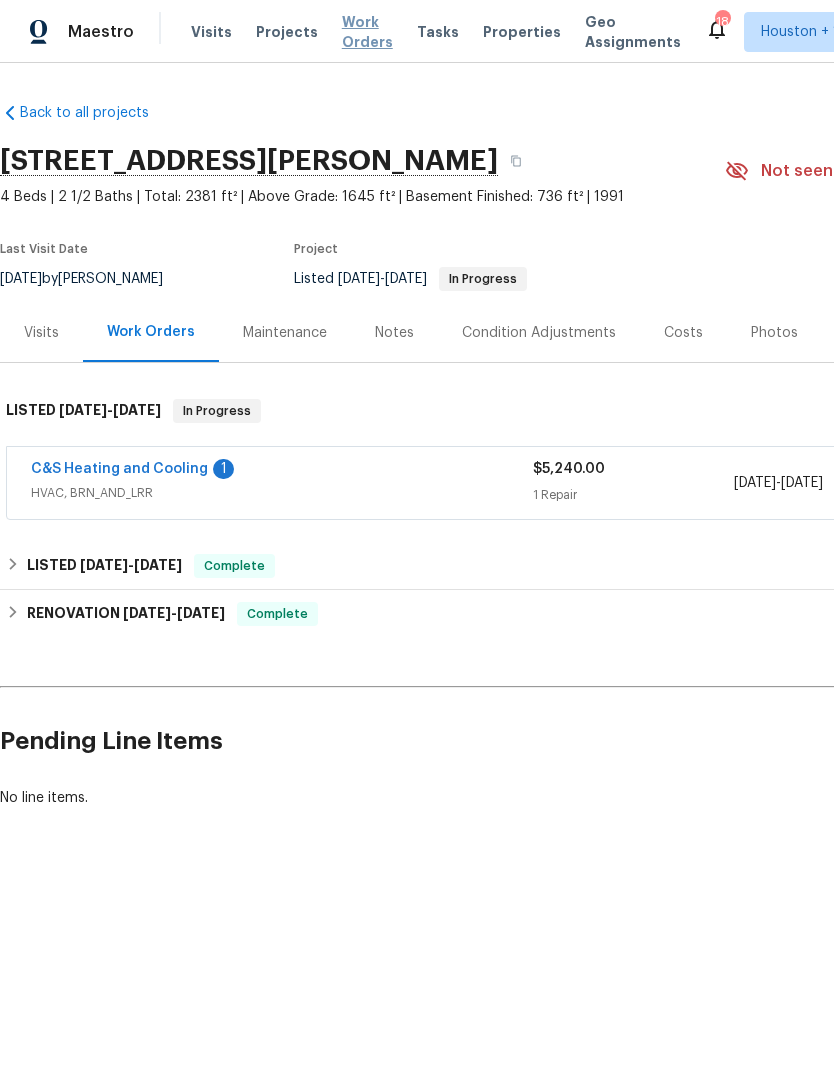 click on "Work Orders" at bounding box center (367, 32) 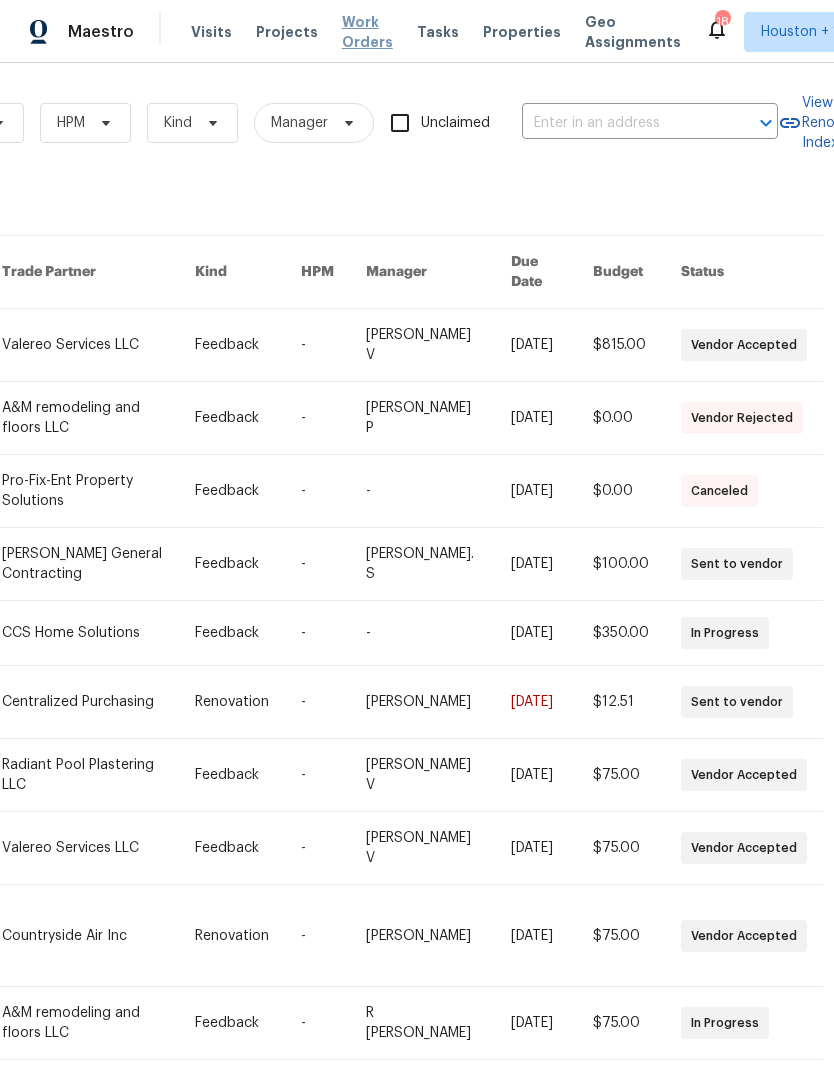 scroll, scrollTop: 0, scrollLeft: 329, axis: horizontal 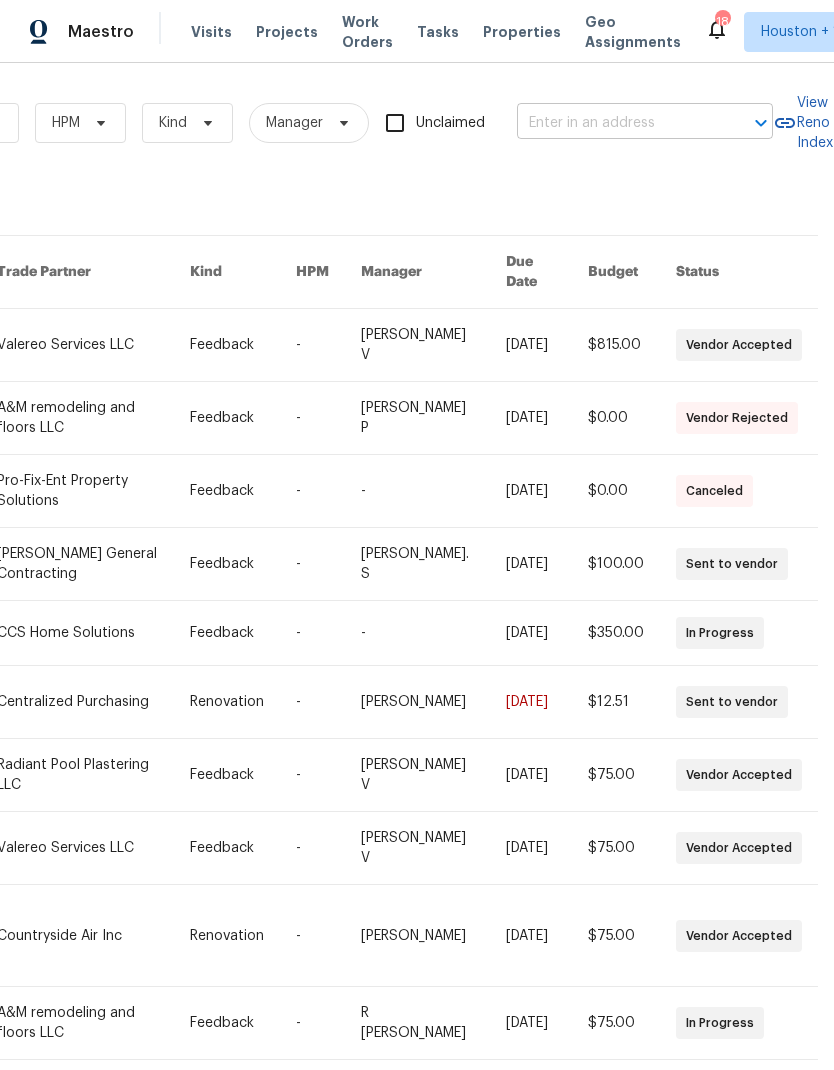 click at bounding box center [617, 123] 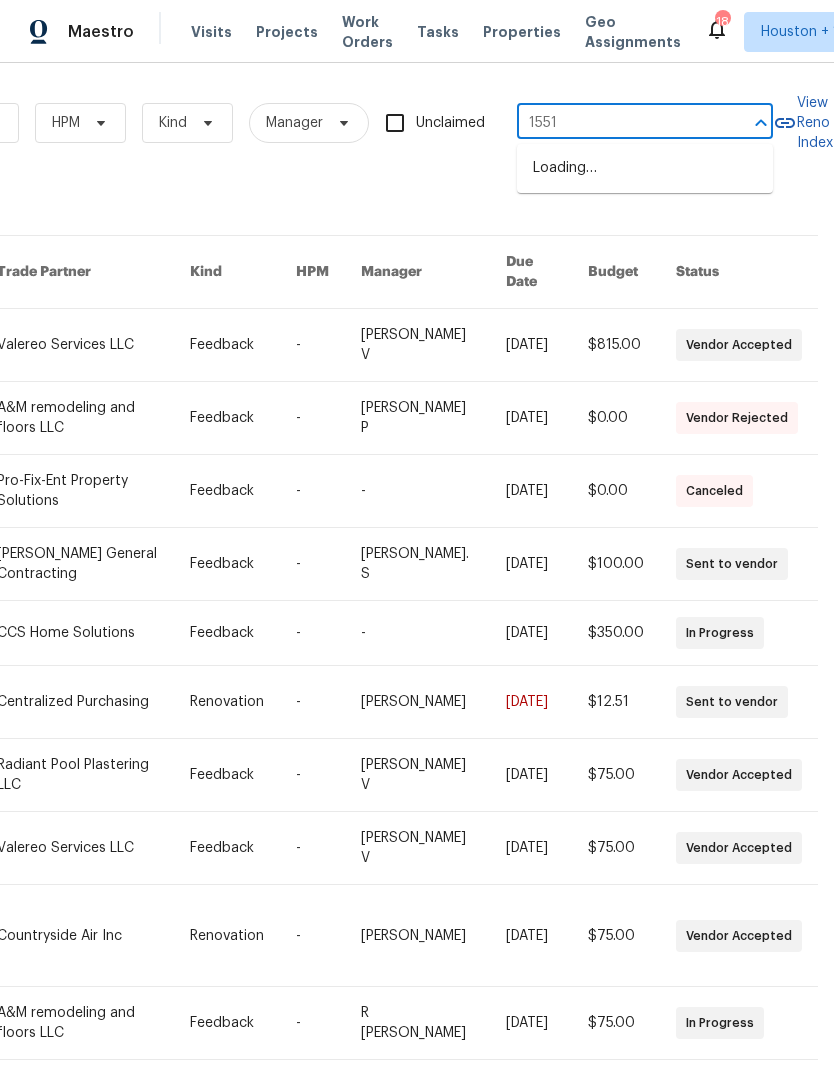 type on "15513" 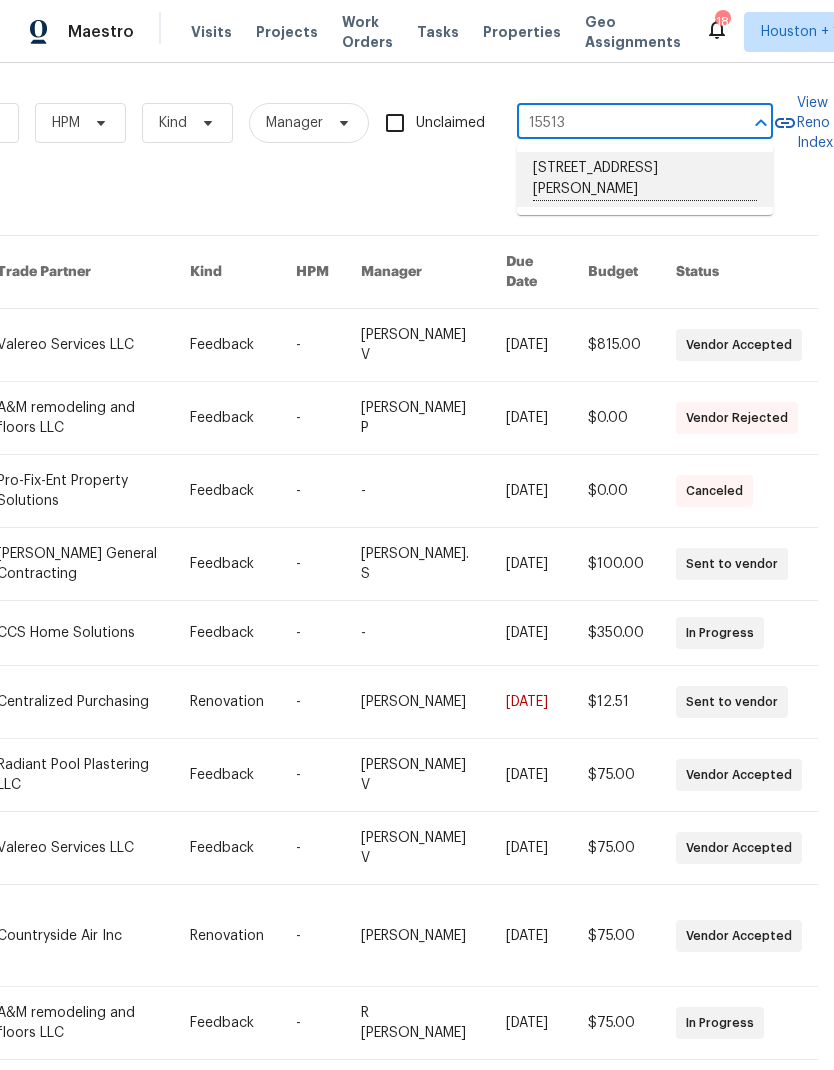 click on "[STREET_ADDRESS][PERSON_NAME]" at bounding box center [645, 179] 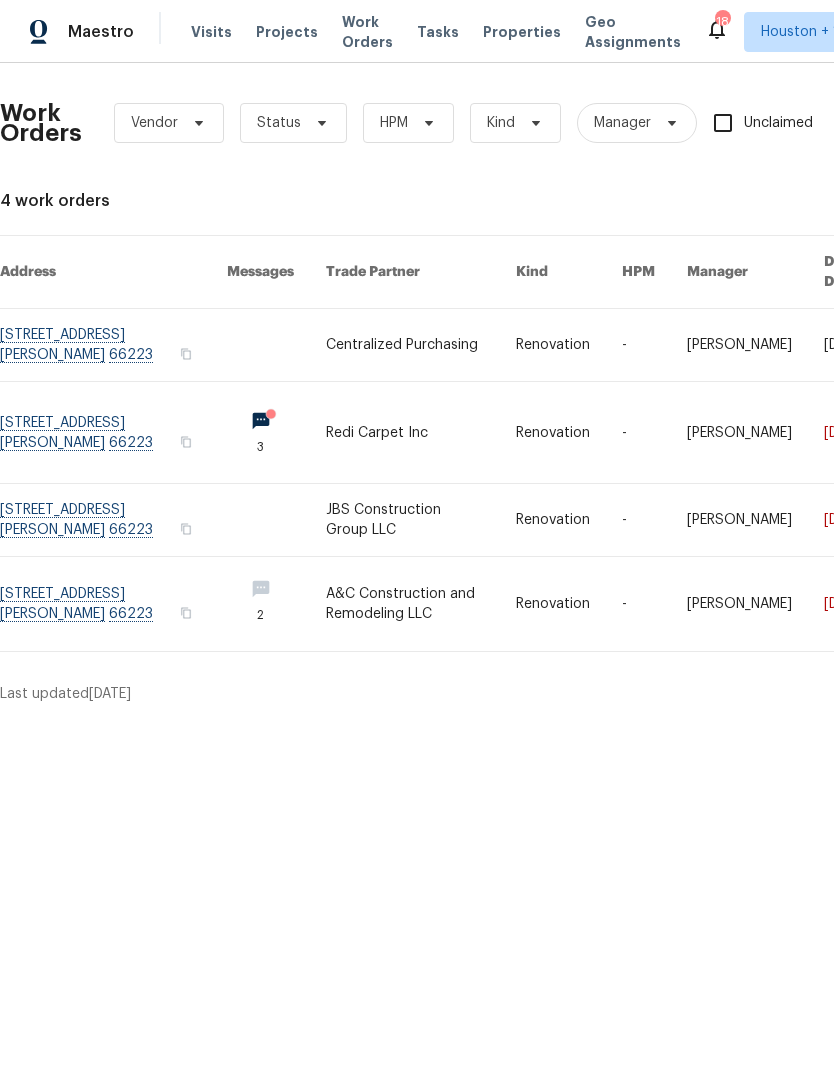 scroll, scrollTop: 0, scrollLeft: 0, axis: both 